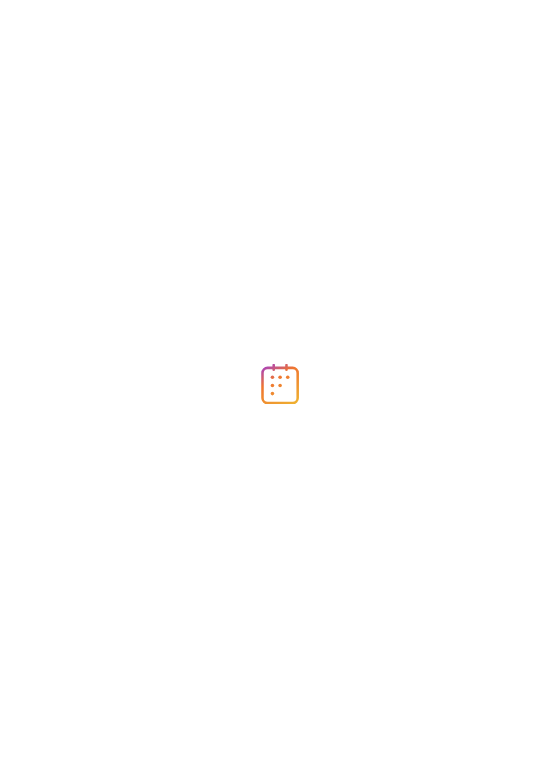 scroll, scrollTop: 0, scrollLeft: 0, axis: both 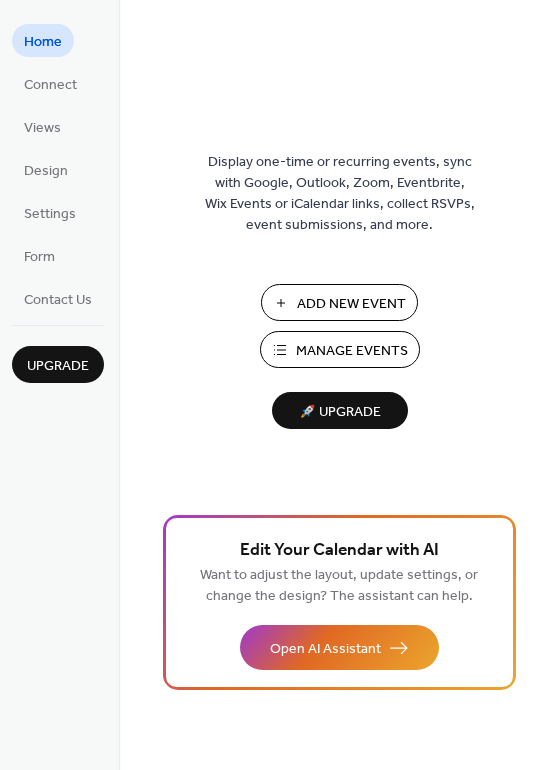 drag, startPoint x: 550, startPoint y: 247, endPoint x: 360, endPoint y: 341, distance: 211.98112 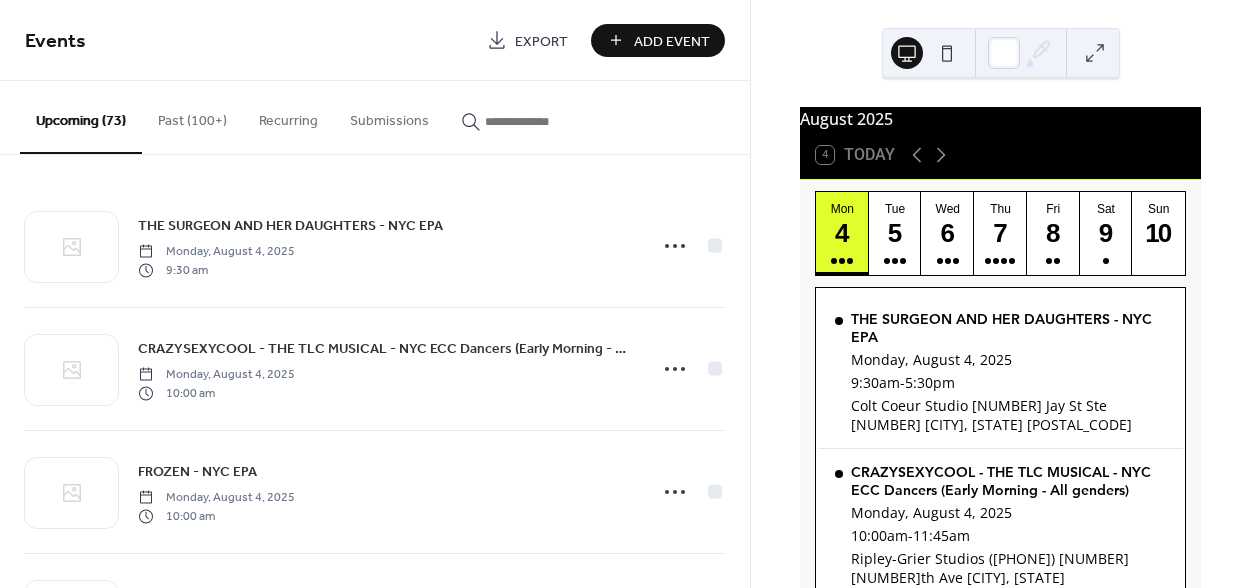 scroll, scrollTop: 0, scrollLeft: 0, axis: both 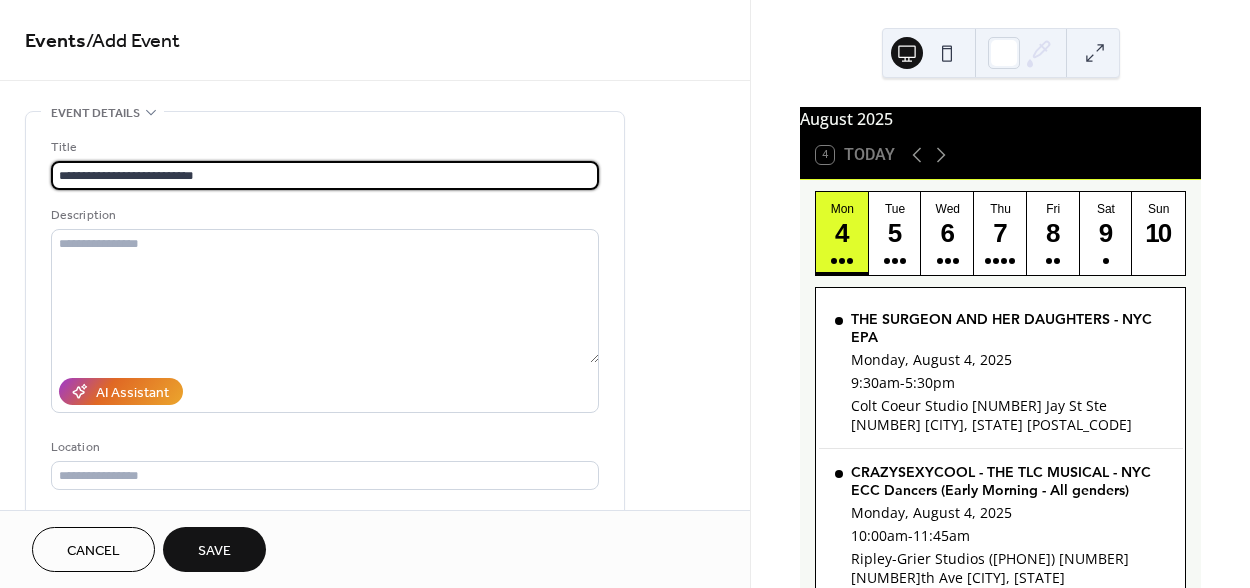 type on "**********" 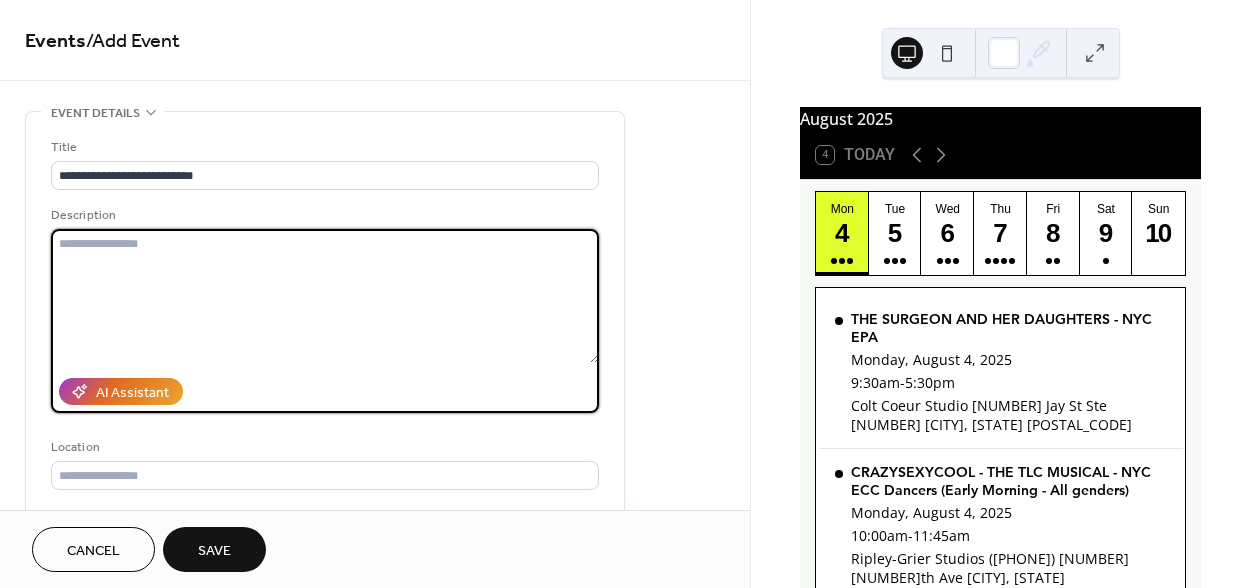 click at bounding box center (325, 296) 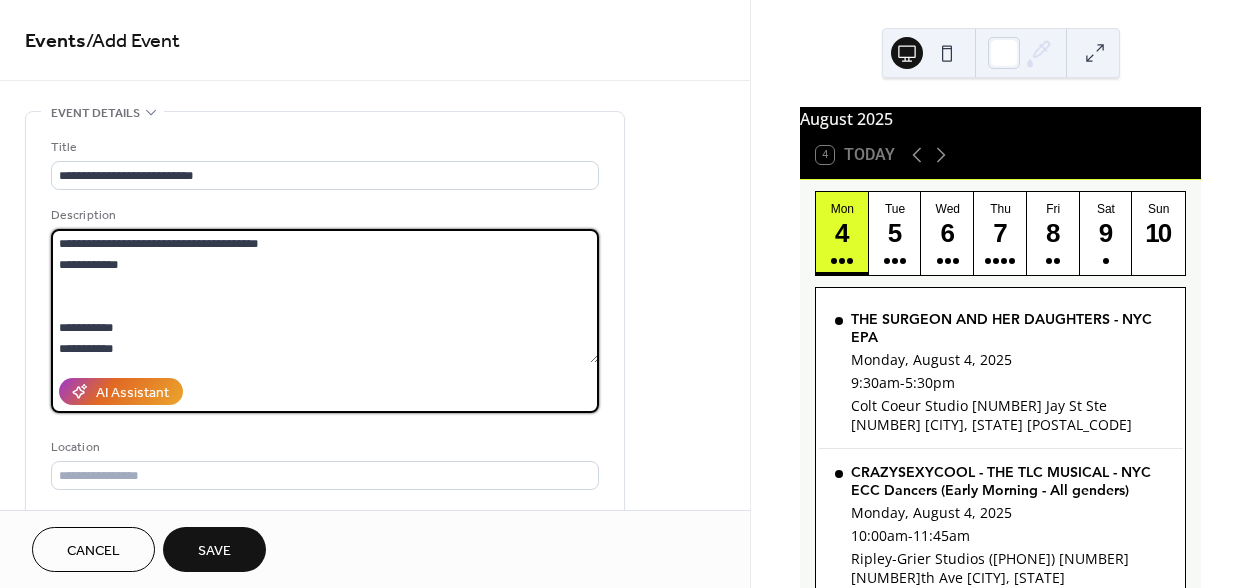 scroll, scrollTop: 3651, scrollLeft: 0, axis: vertical 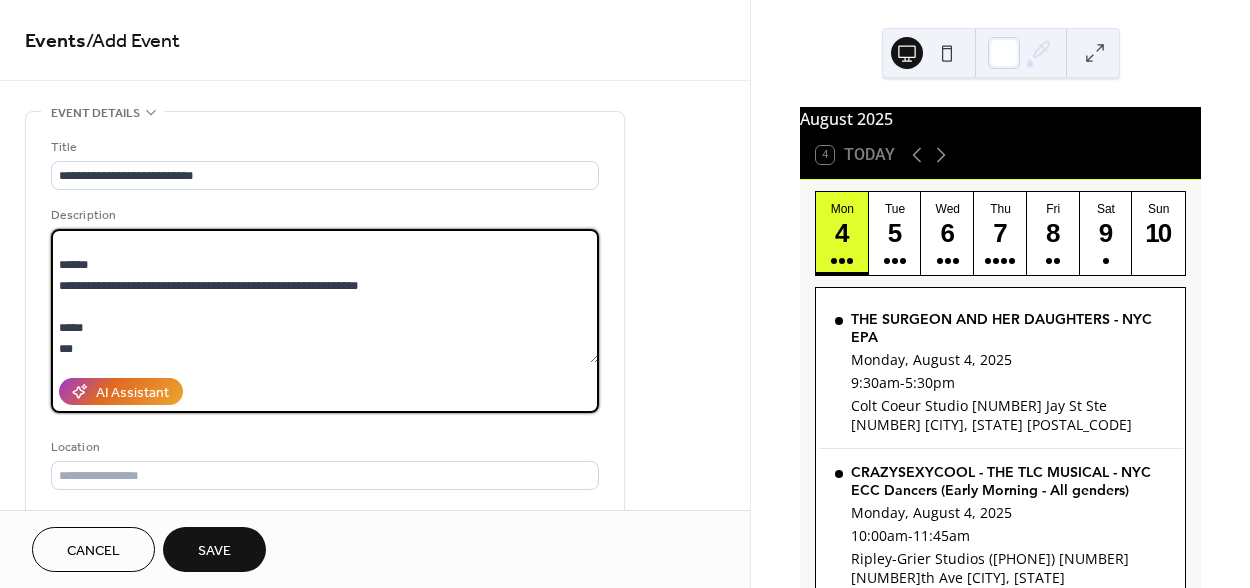 type on "**********" 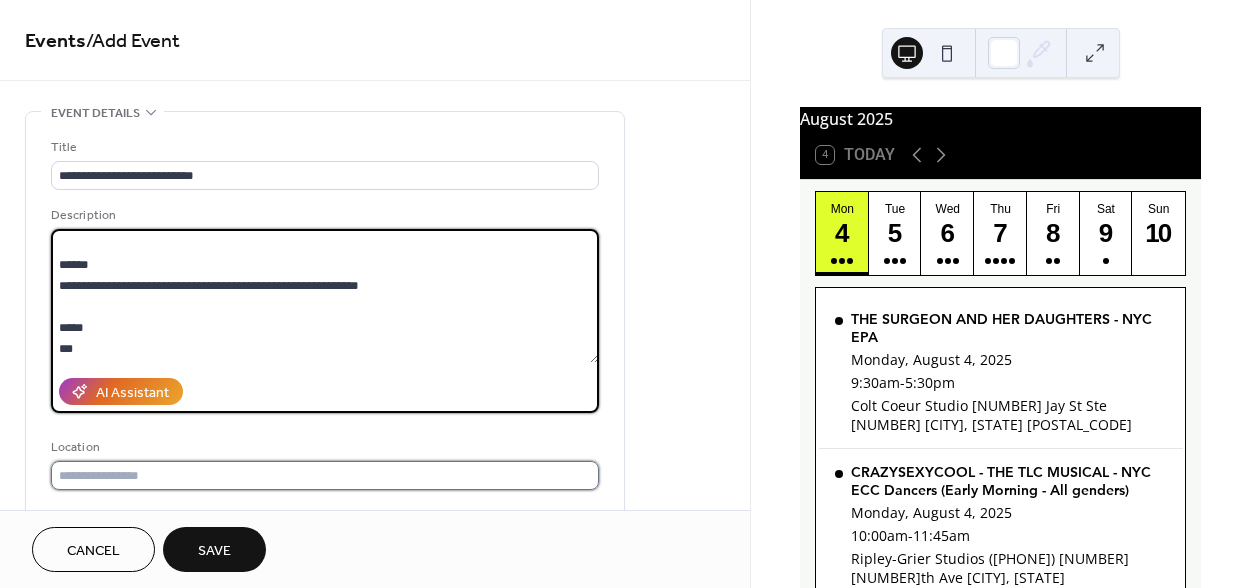 click at bounding box center [325, 475] 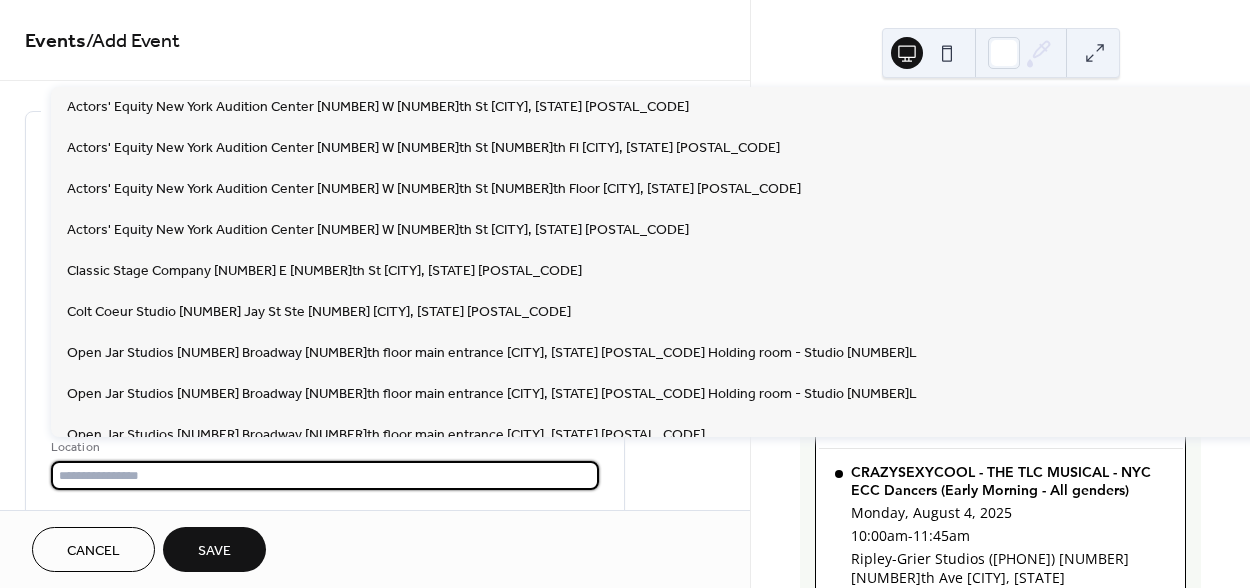 paste on "**********" 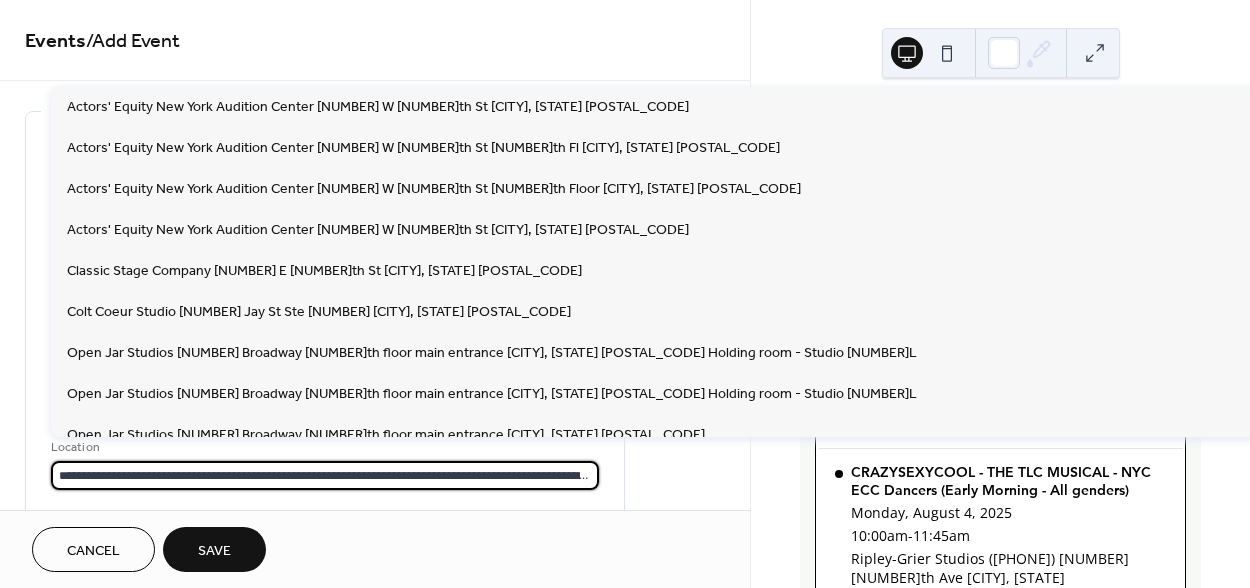scroll, scrollTop: 0, scrollLeft: 201, axis: horizontal 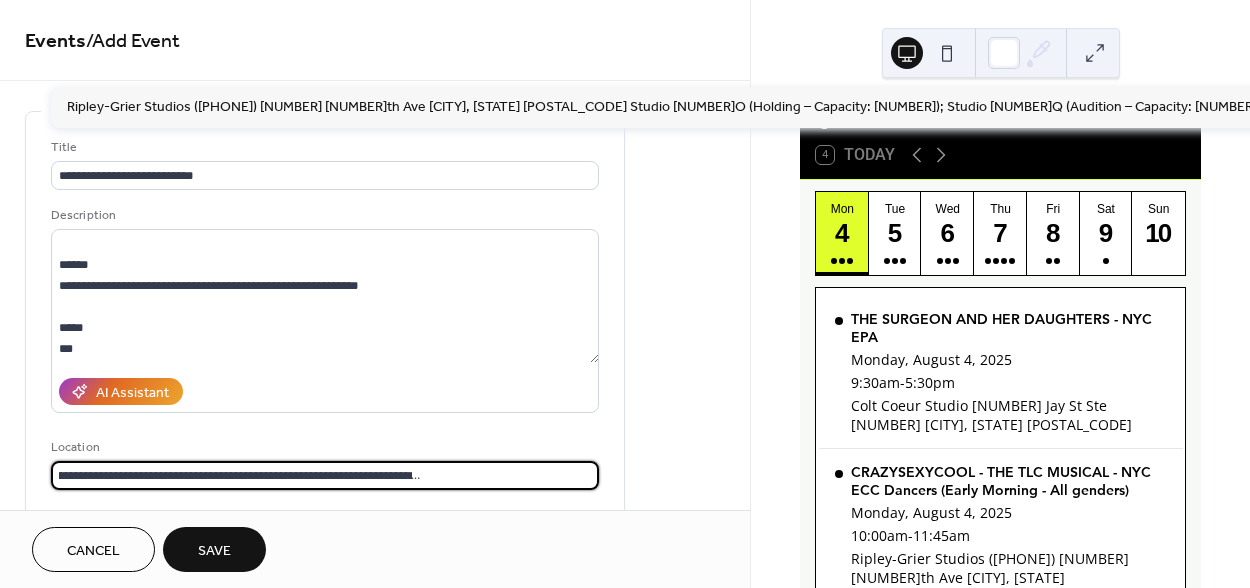 type on "**********" 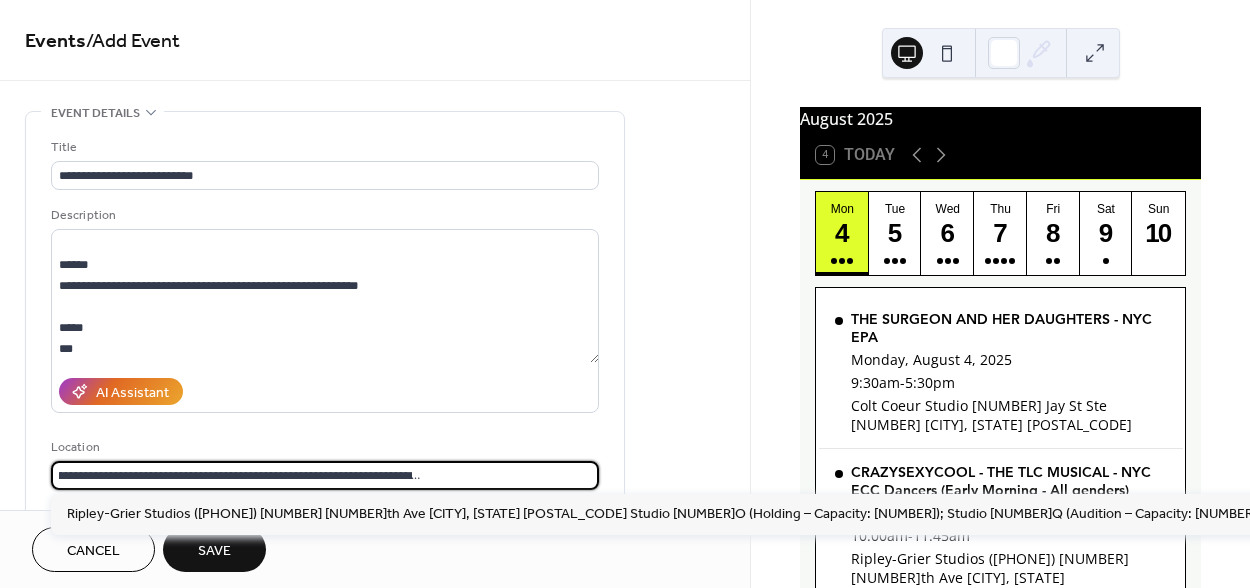 scroll, scrollTop: 0, scrollLeft: 0, axis: both 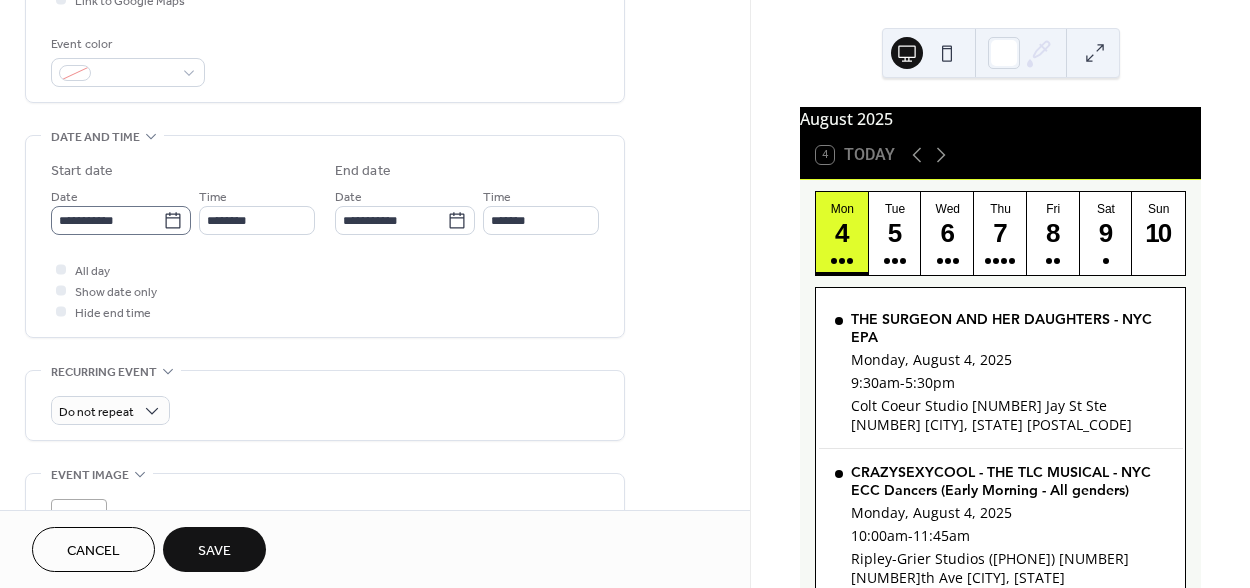 type 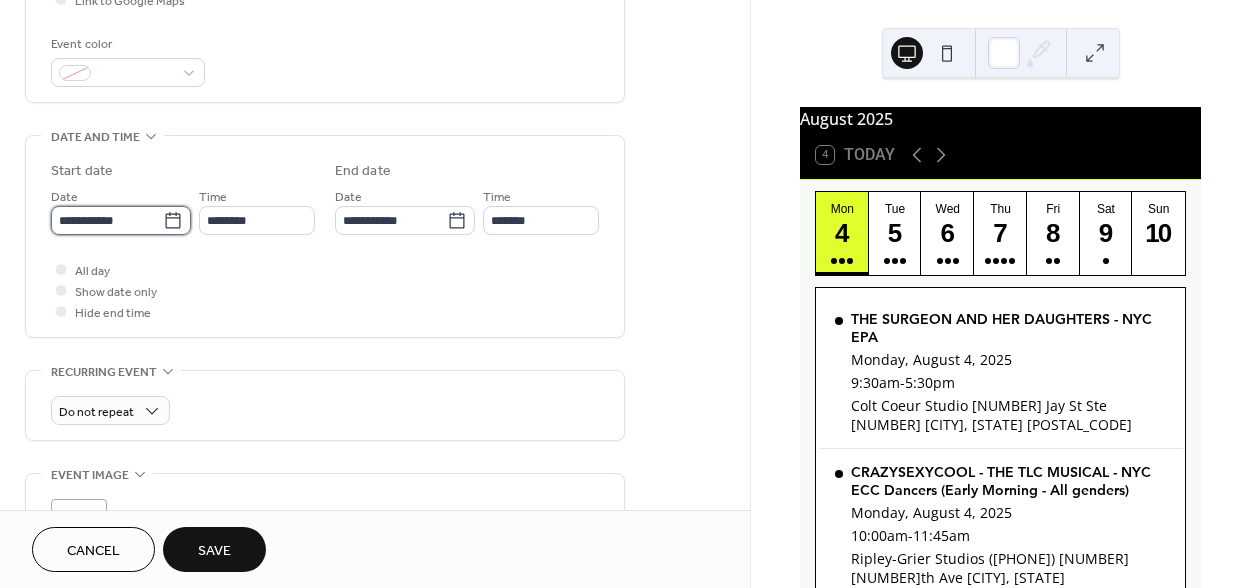 click on "**********" at bounding box center [107, 220] 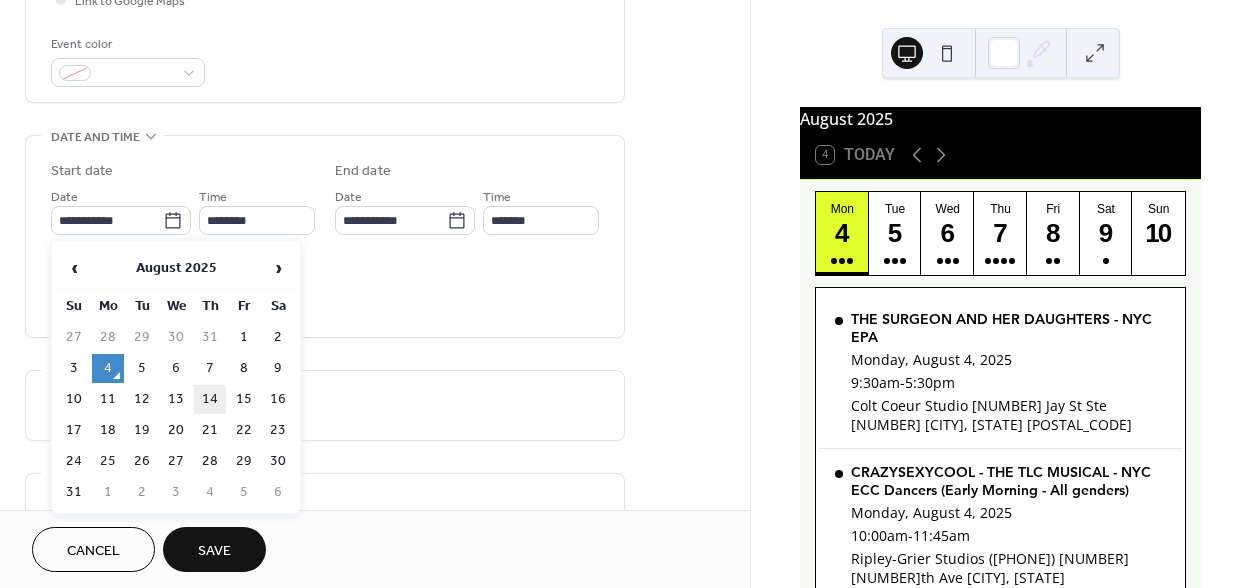 click on "14" at bounding box center (210, 399) 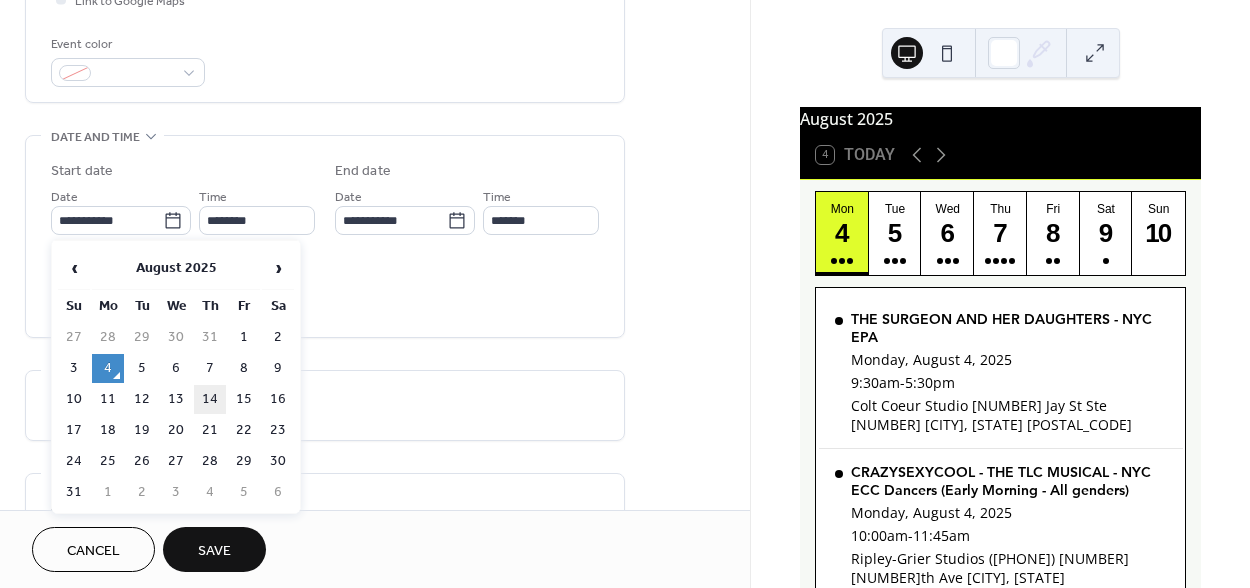 type on "**********" 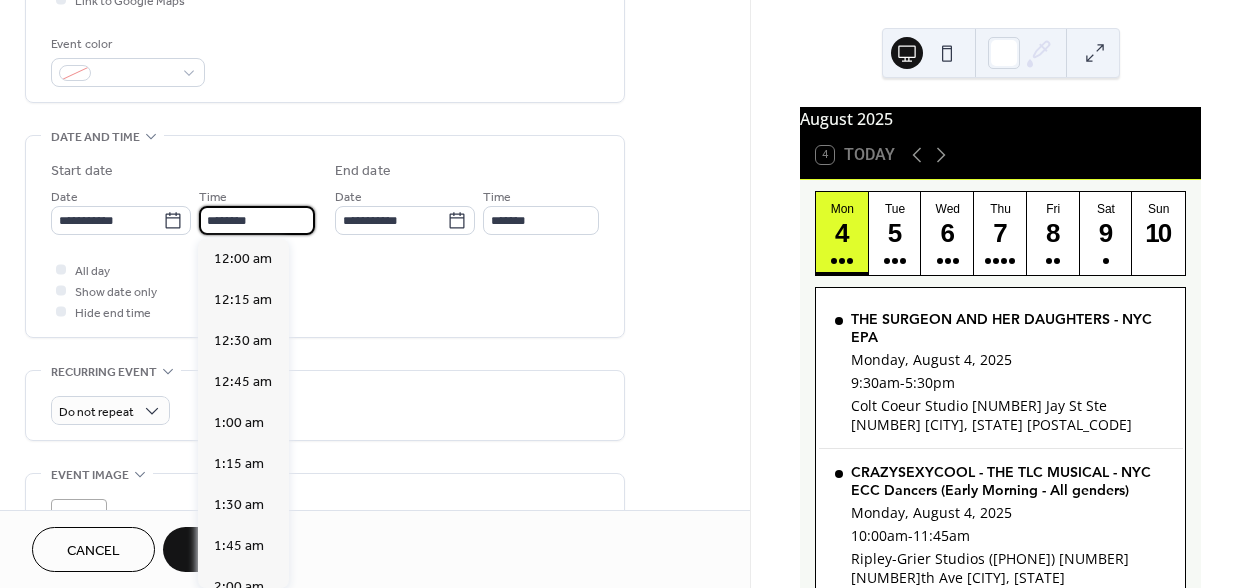 click on "********" at bounding box center [257, 220] 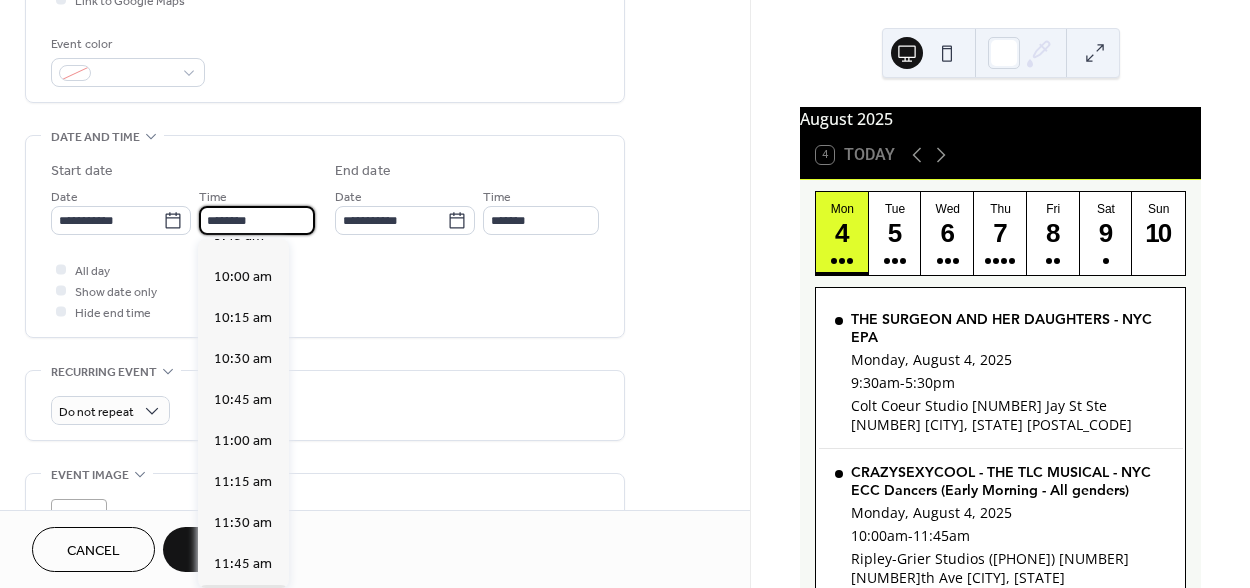 scroll, scrollTop: 1593, scrollLeft: 0, axis: vertical 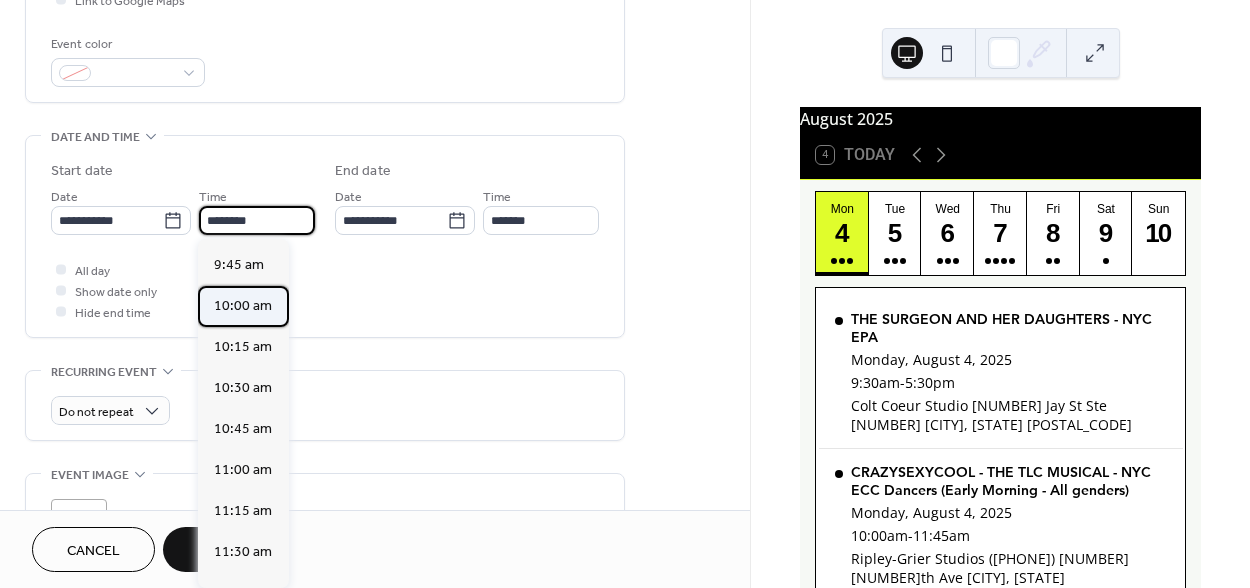 click on "10:00 am" at bounding box center [243, 306] 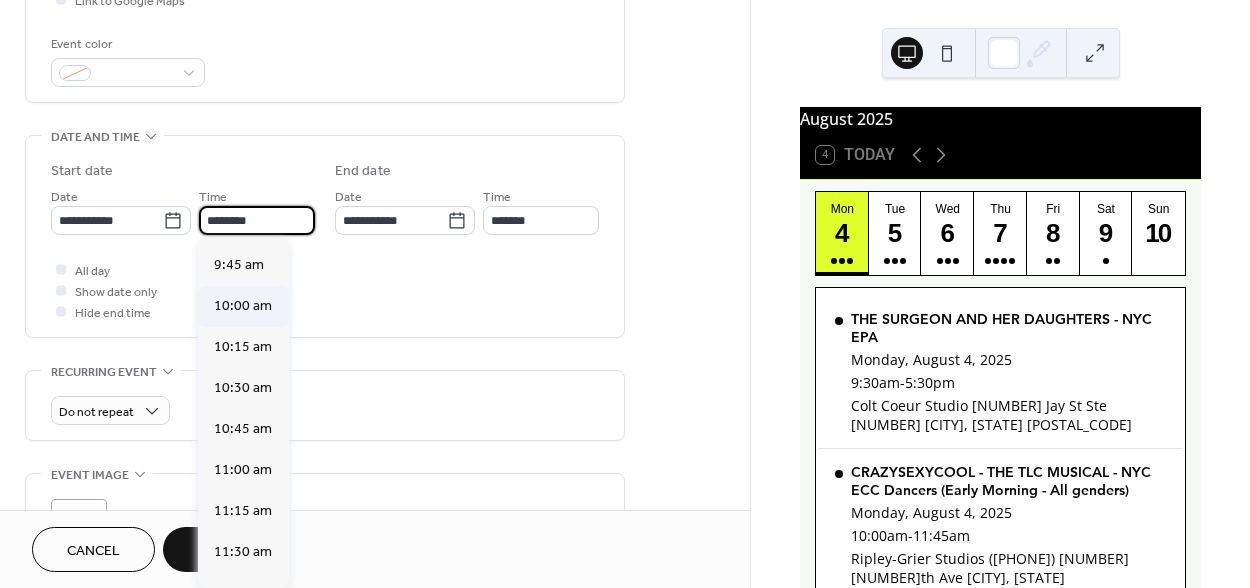 type on "********" 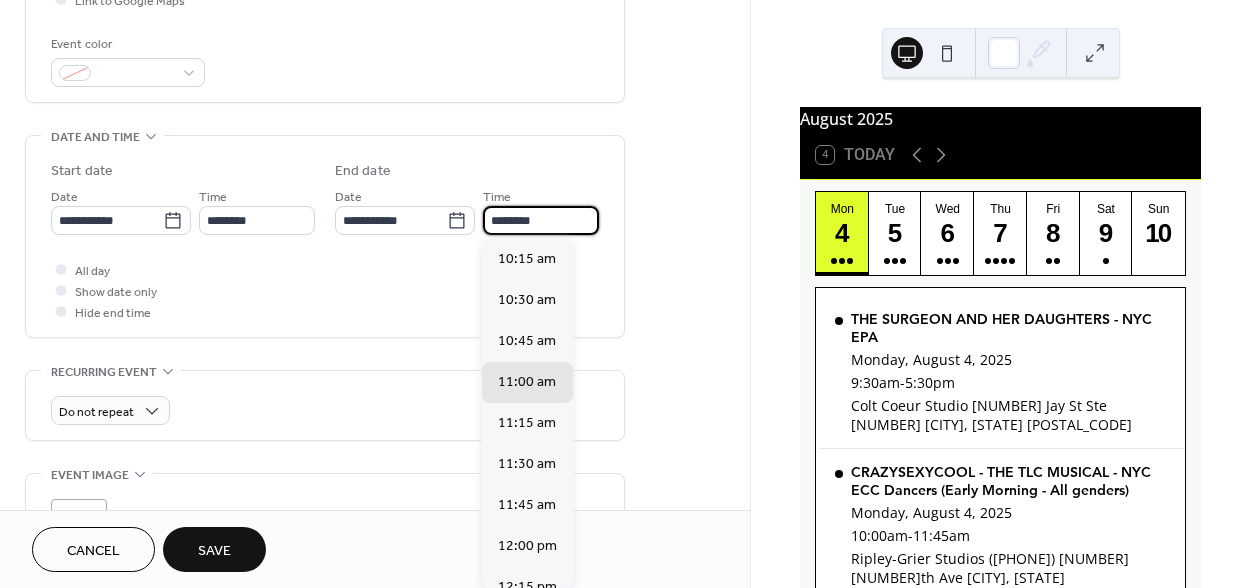 click on "********" at bounding box center (541, 220) 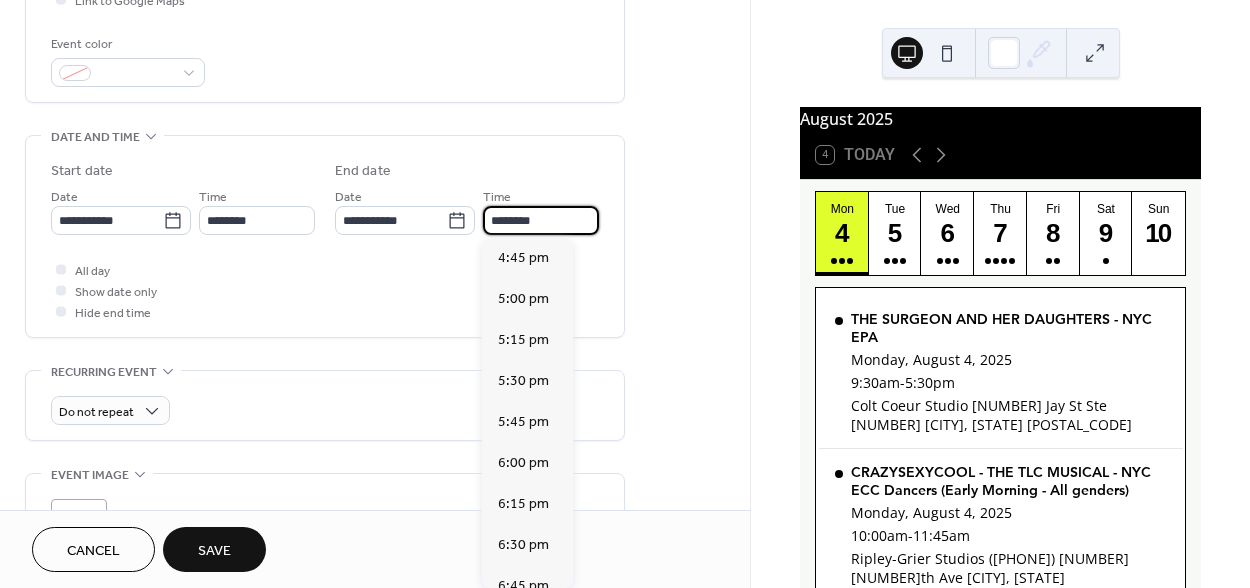 scroll, scrollTop: 1075, scrollLeft: 0, axis: vertical 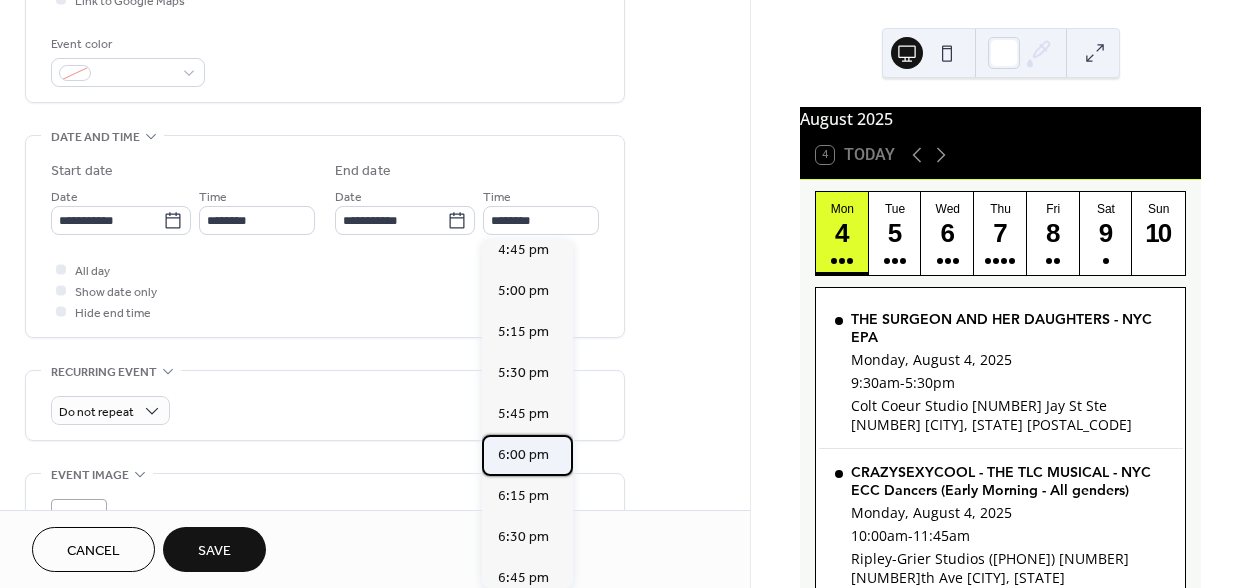 click on "6:00 pm" at bounding box center [523, 455] 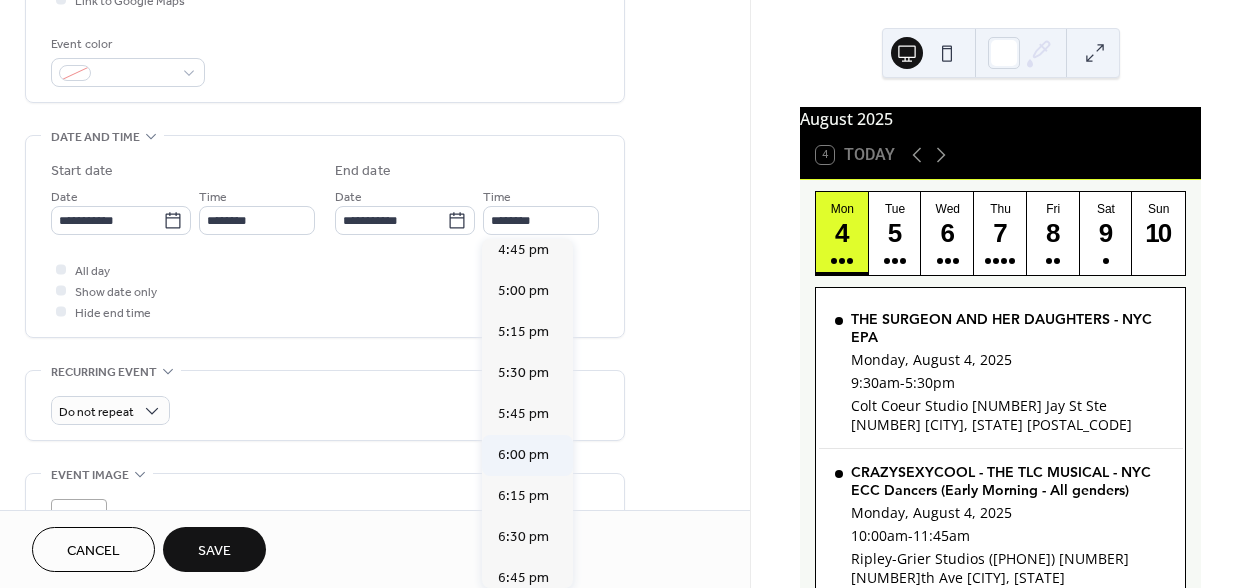 type on "*******" 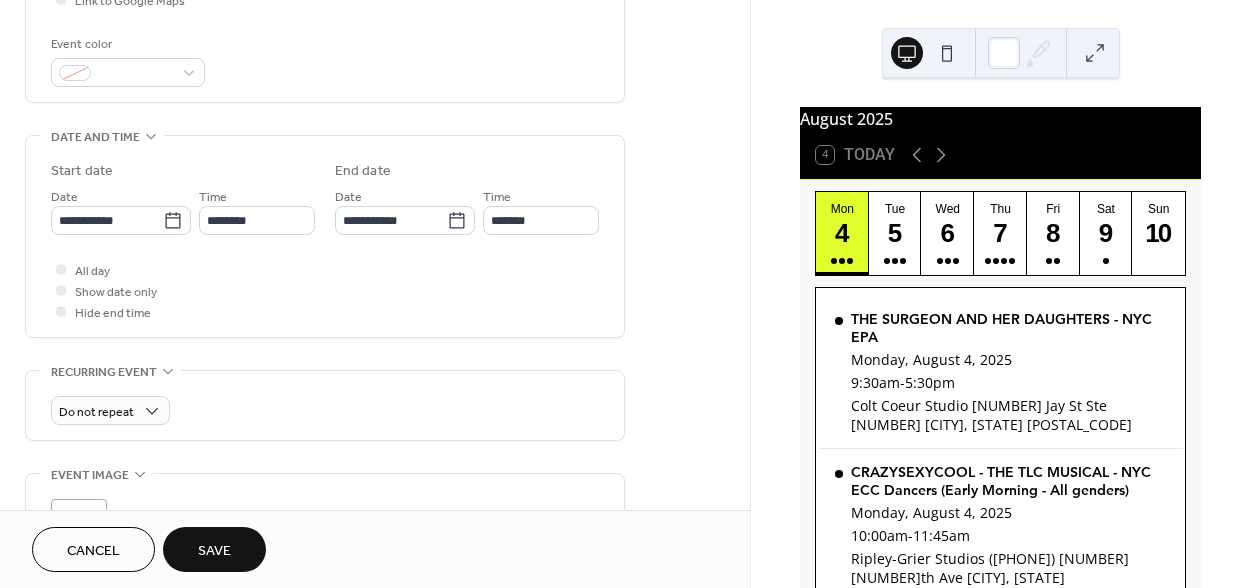 click on "Do not repeat" at bounding box center (325, 405) 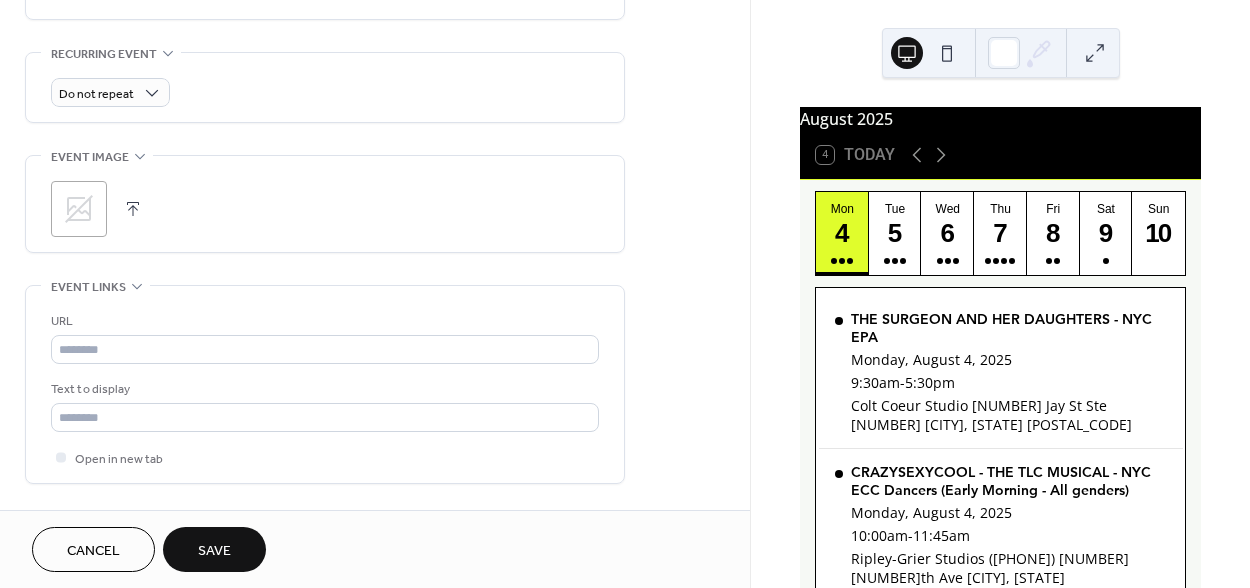 scroll, scrollTop: 861, scrollLeft: 0, axis: vertical 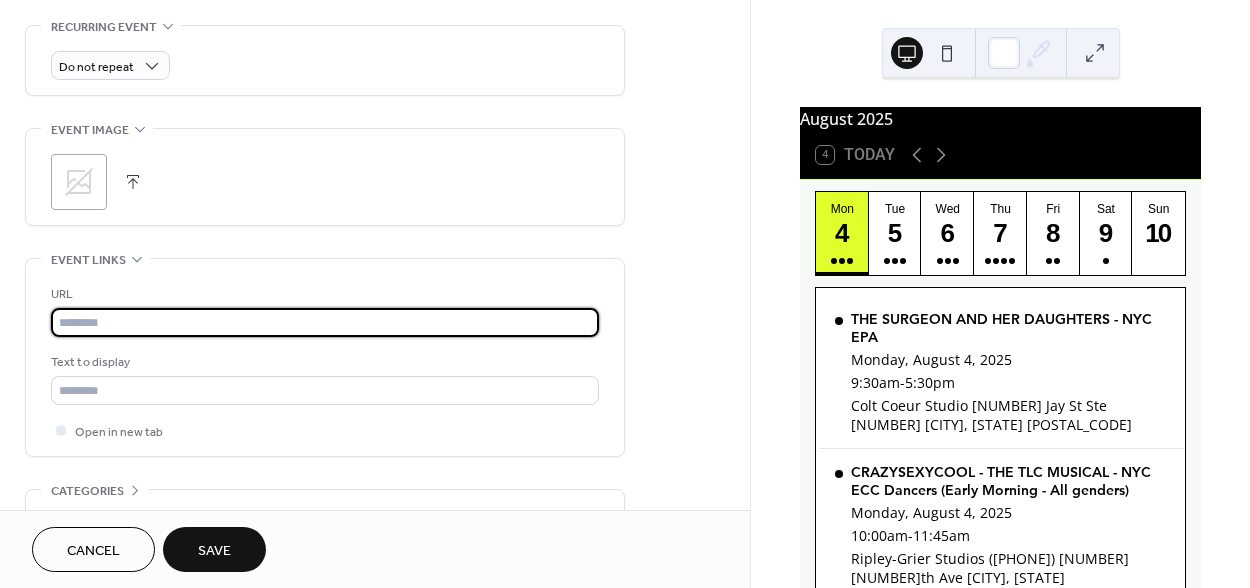click at bounding box center (325, 322) 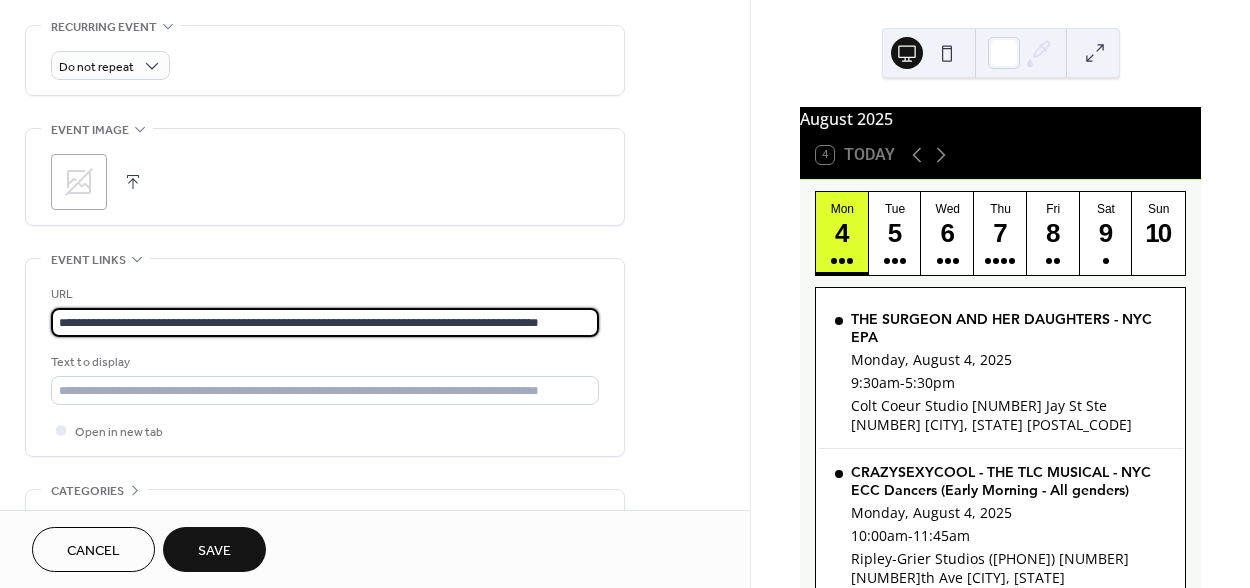 scroll, scrollTop: 0, scrollLeft: 28, axis: horizontal 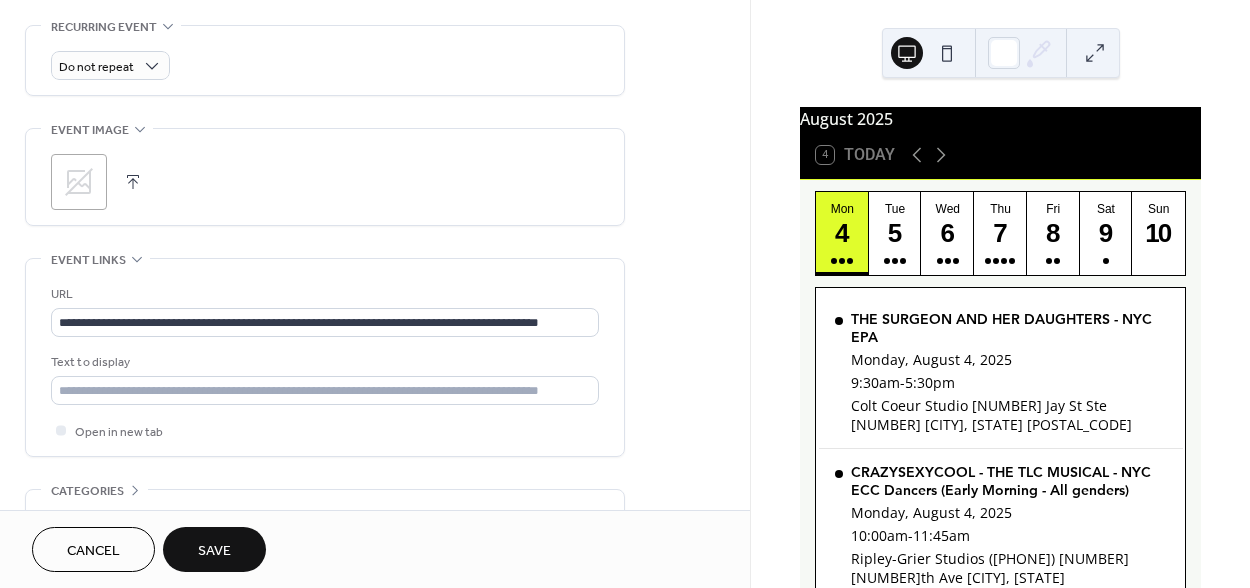 click on "**********" at bounding box center (325, 357) 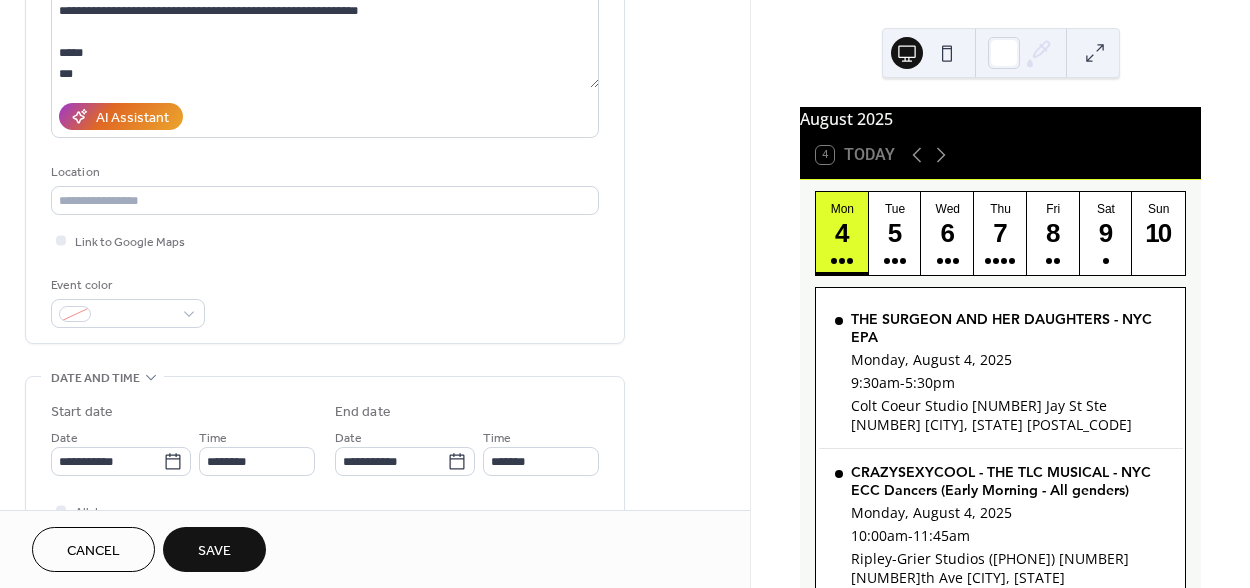 scroll, scrollTop: 237, scrollLeft: 0, axis: vertical 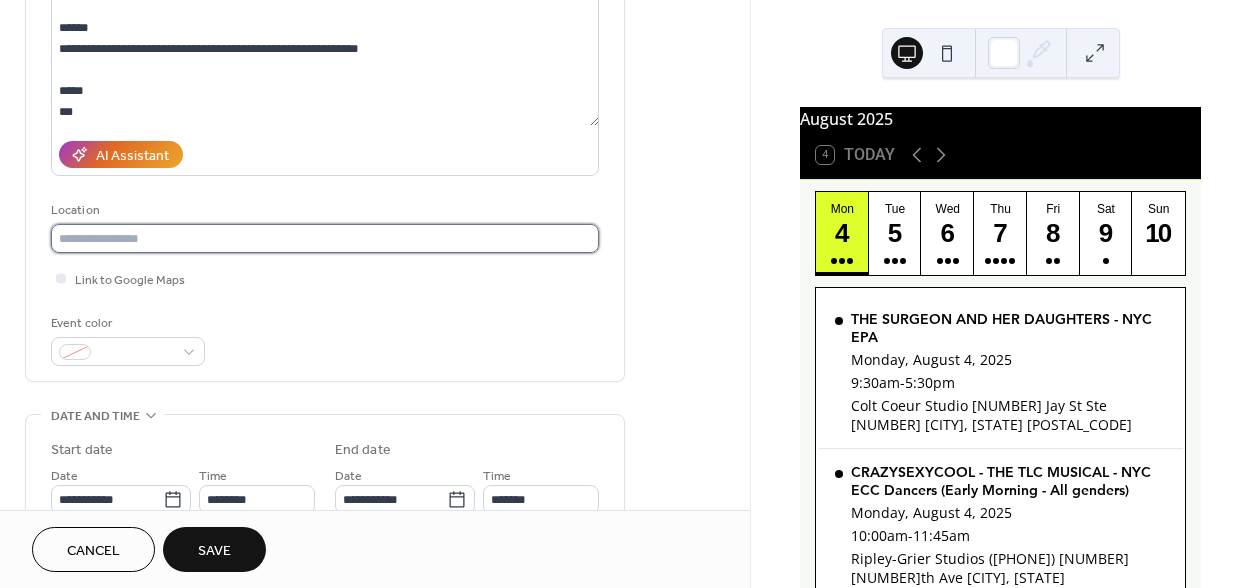 click at bounding box center [325, 238] 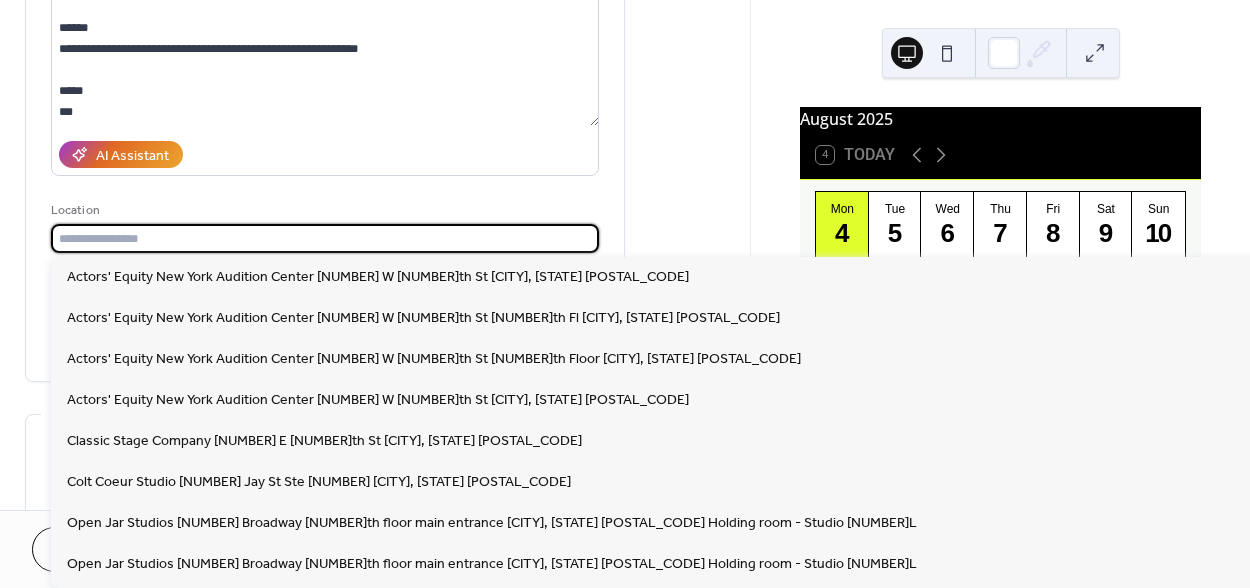 paste on "**********" 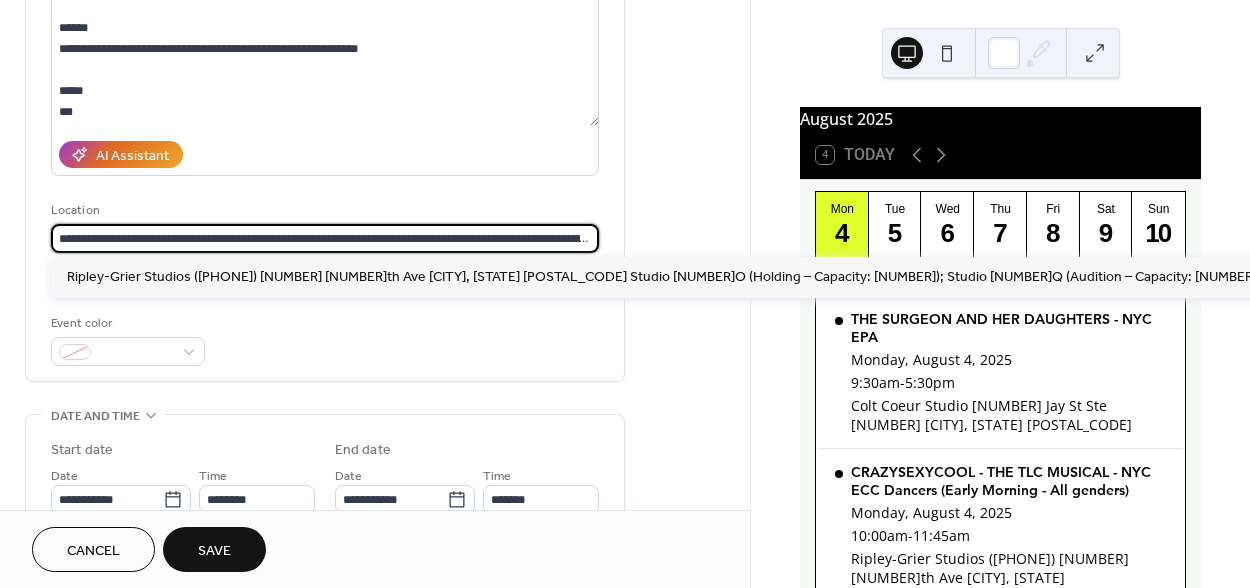scroll, scrollTop: 0, scrollLeft: 201, axis: horizontal 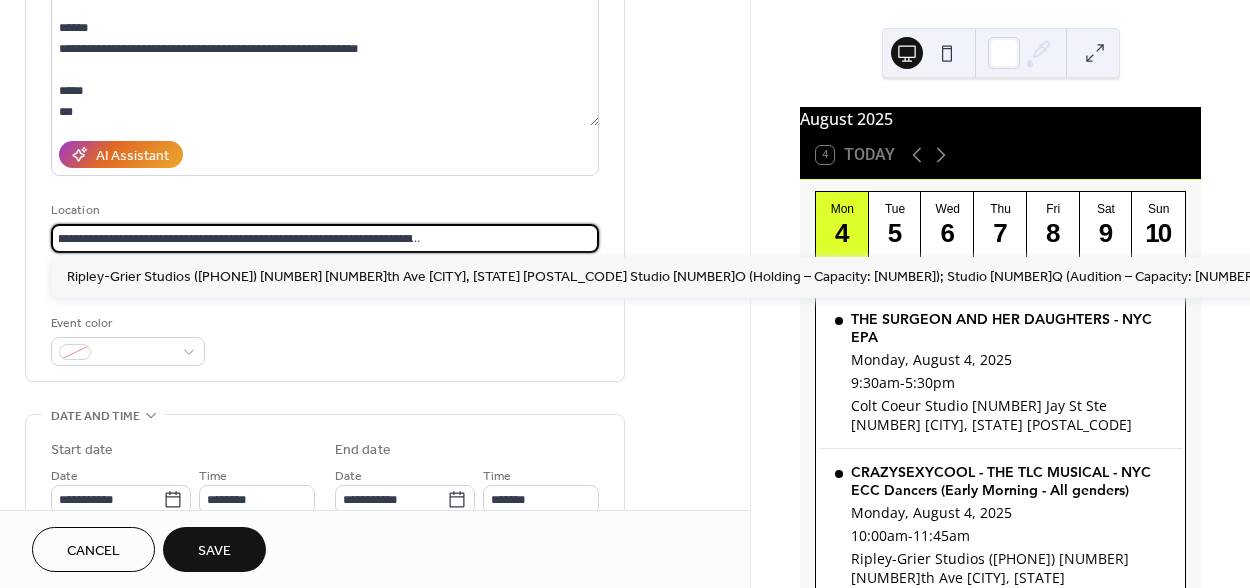 type on "**********" 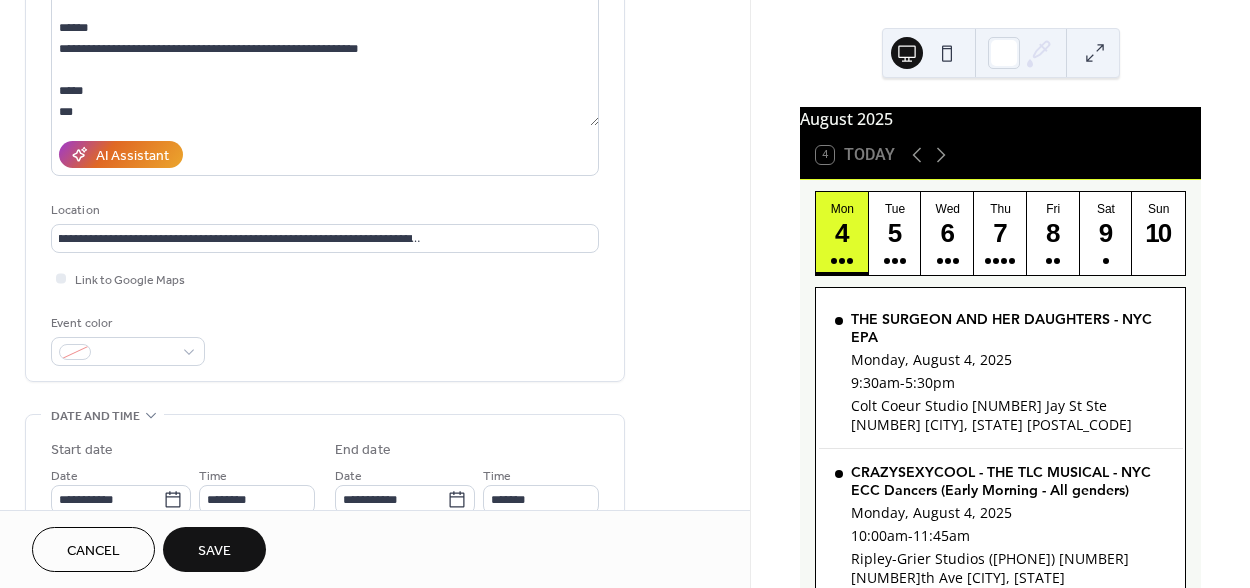 scroll, scrollTop: 0, scrollLeft: 0, axis: both 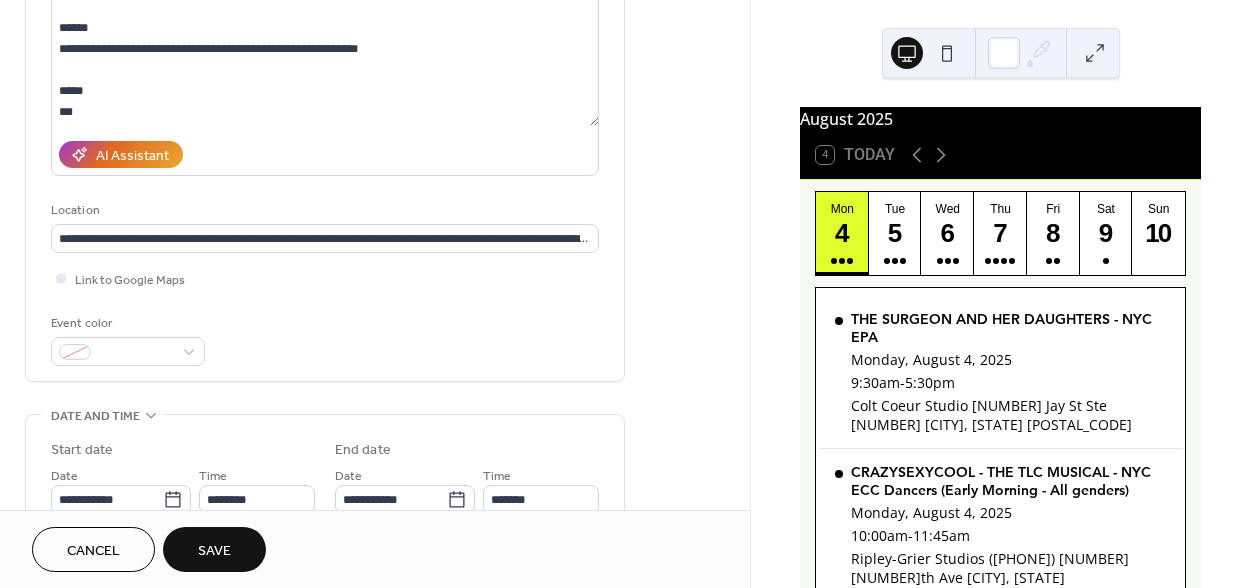 click on "Save" at bounding box center (214, 551) 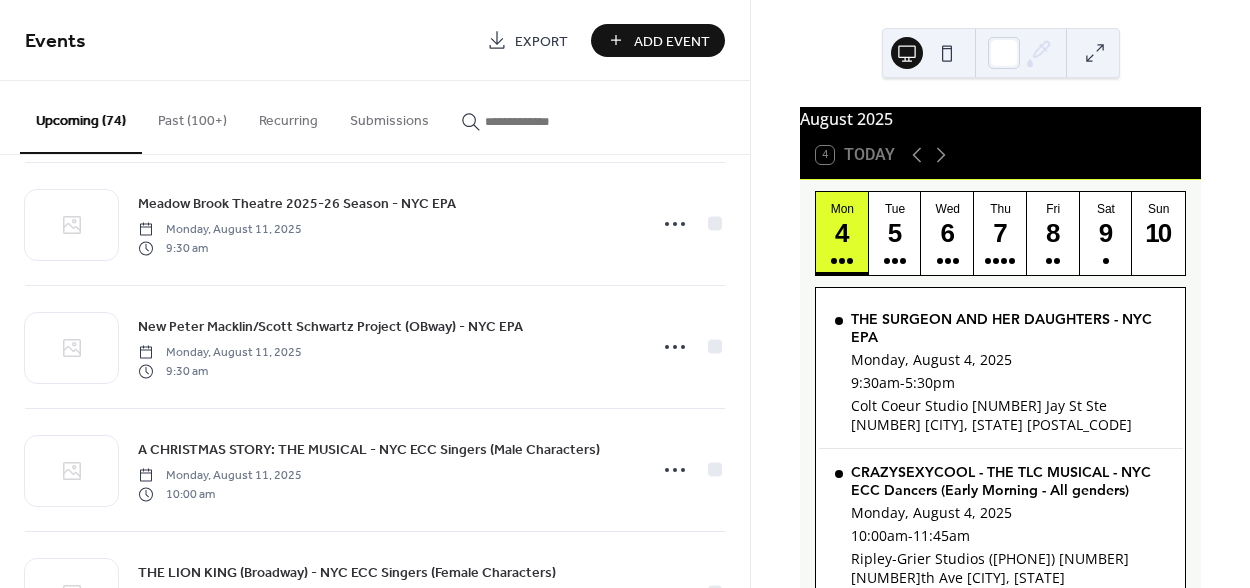 scroll, scrollTop: 4204, scrollLeft: 0, axis: vertical 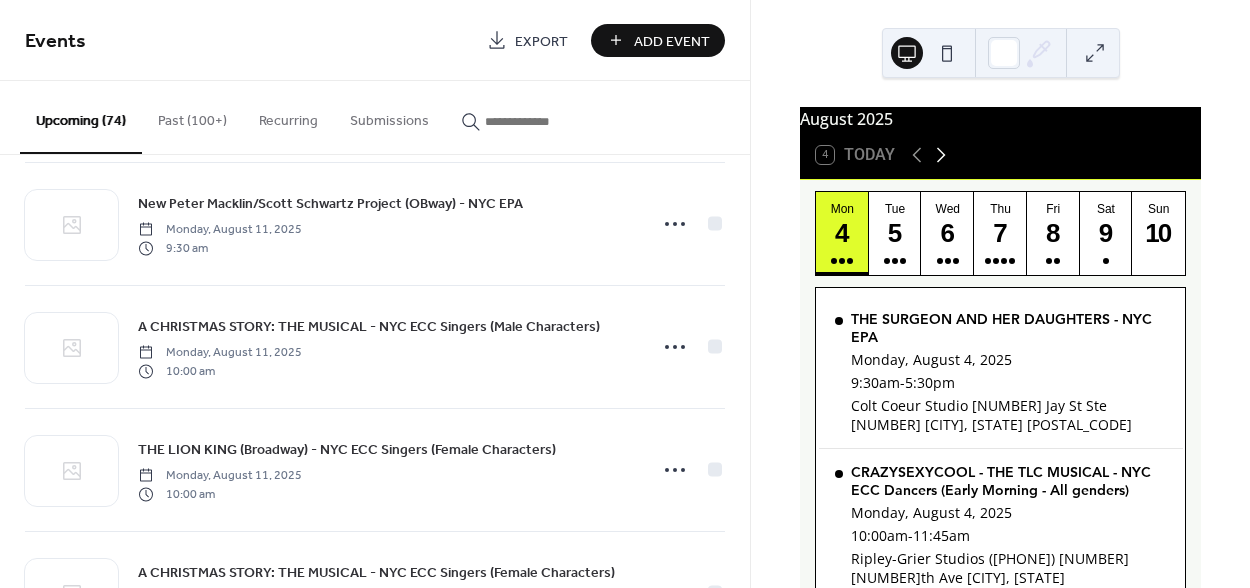 click 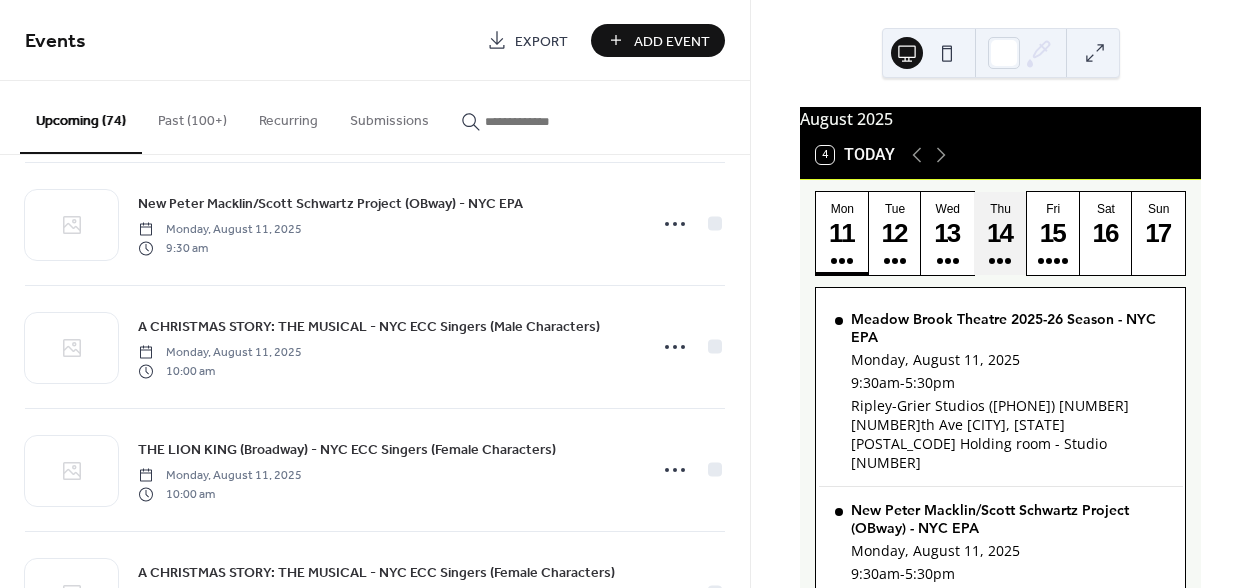 click on "14" at bounding box center (999, 233) 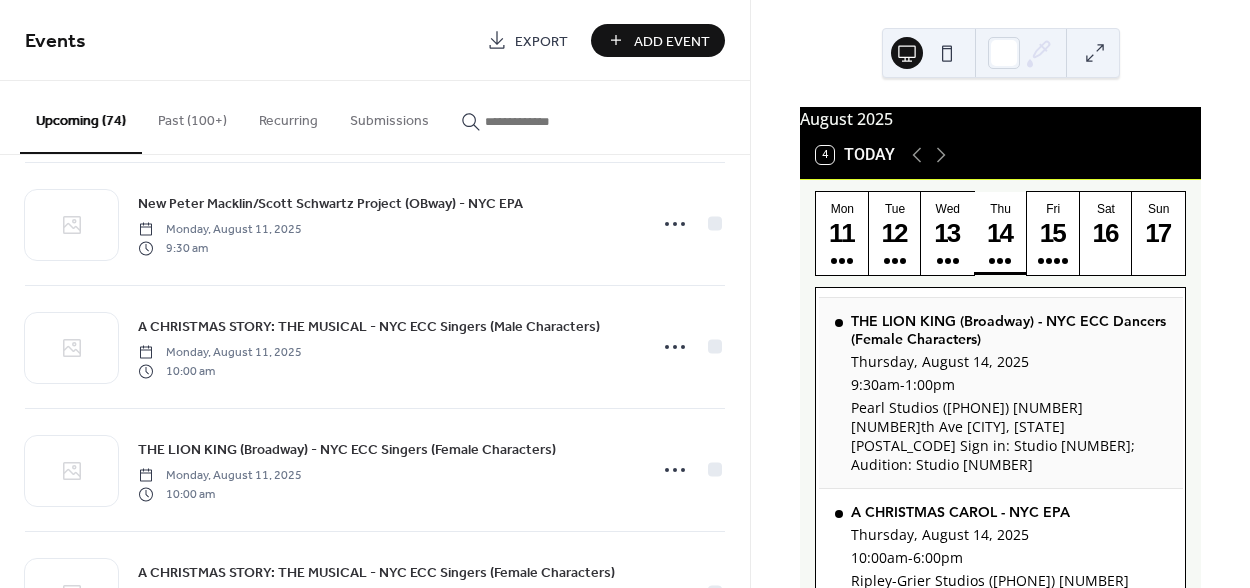scroll, scrollTop: 288, scrollLeft: 0, axis: vertical 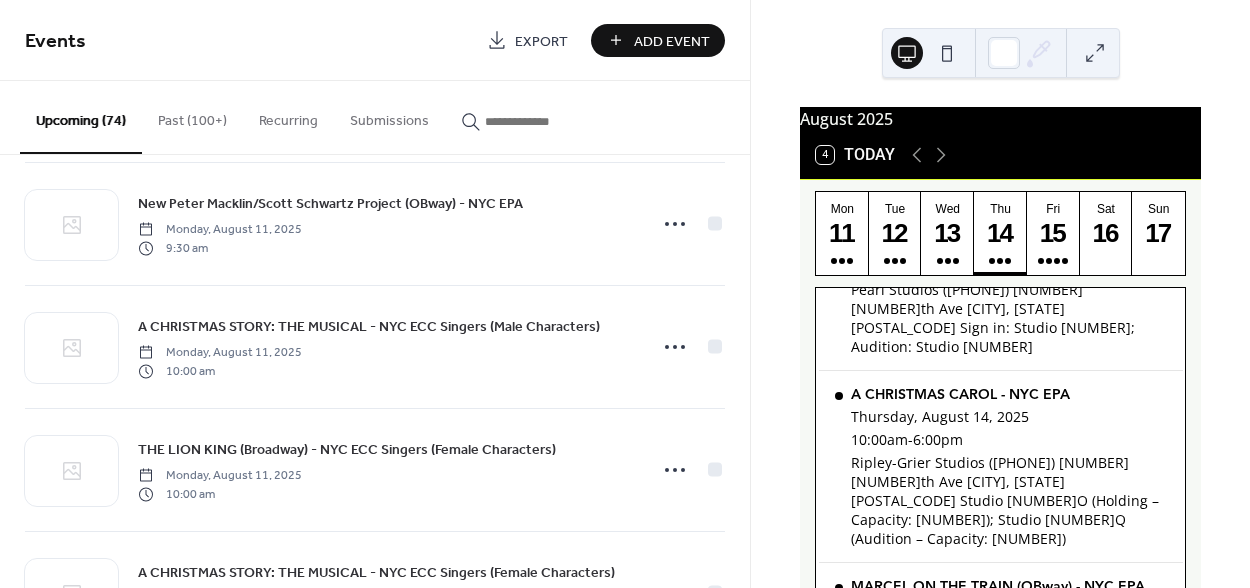 click on "Add Event" at bounding box center (672, 41) 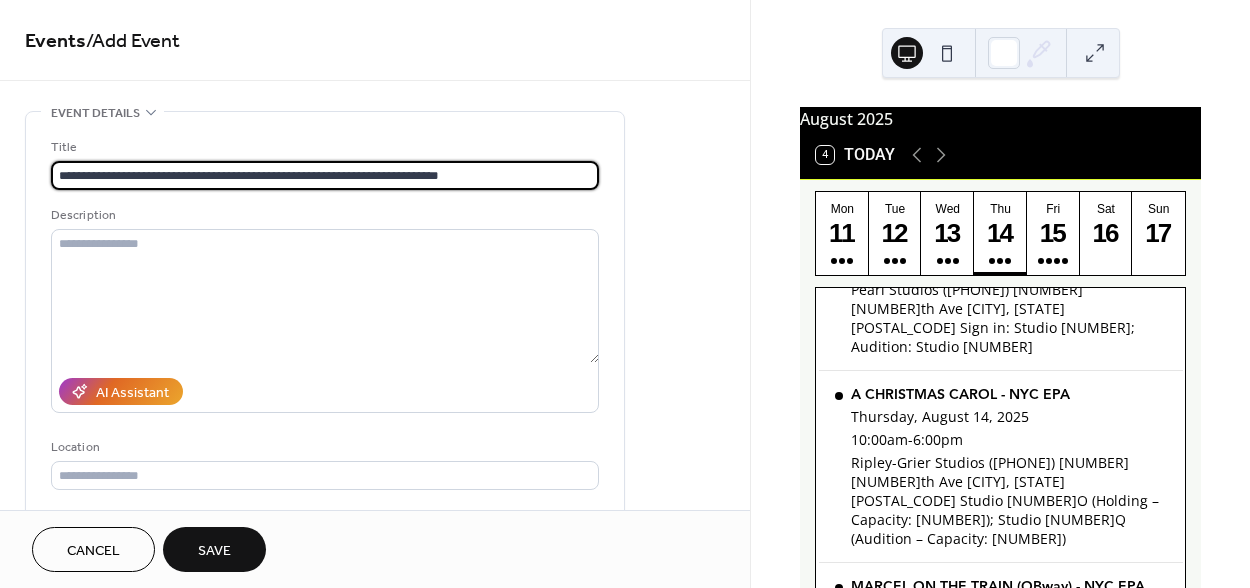 type on "**********" 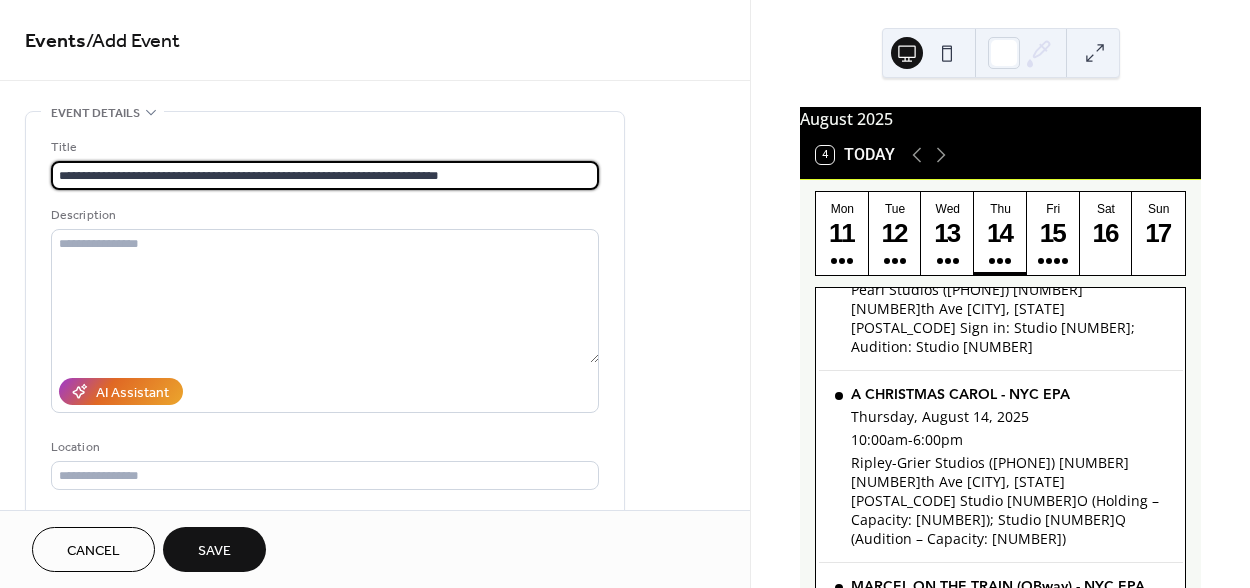 click on "**********" at bounding box center (325, 175) 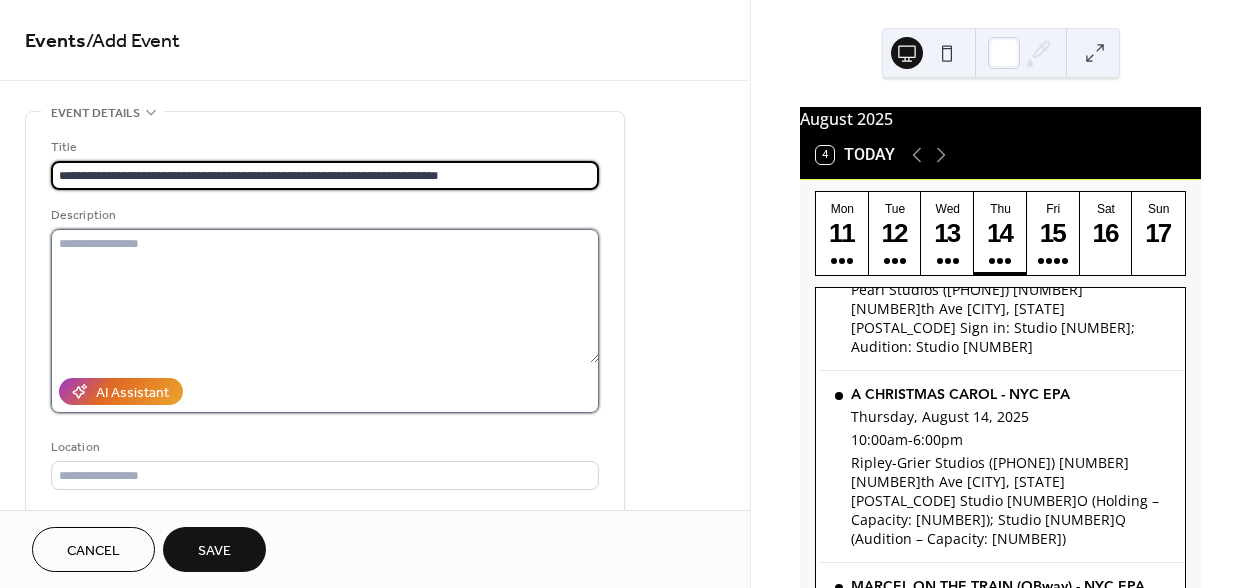 click at bounding box center [325, 296] 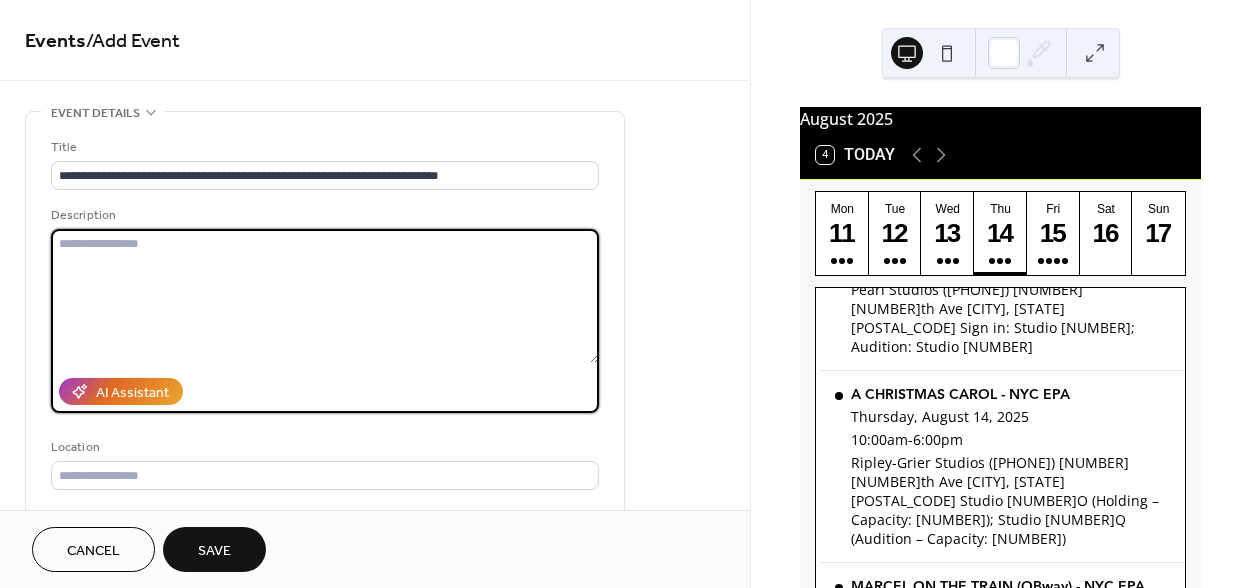 paste on "**********" 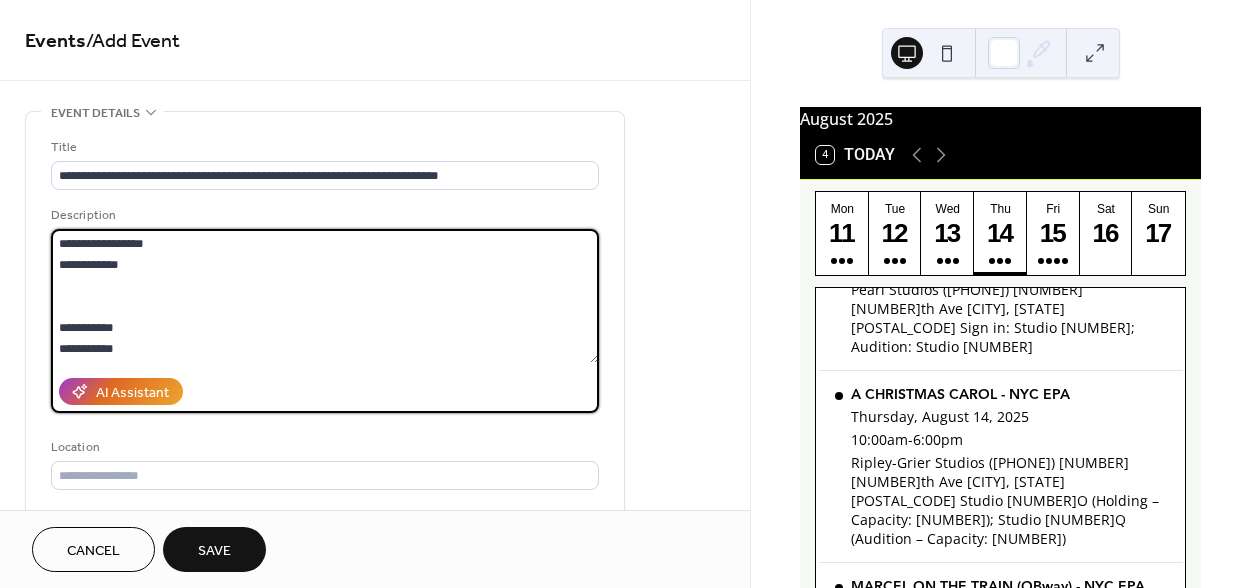 scroll, scrollTop: 3399, scrollLeft: 0, axis: vertical 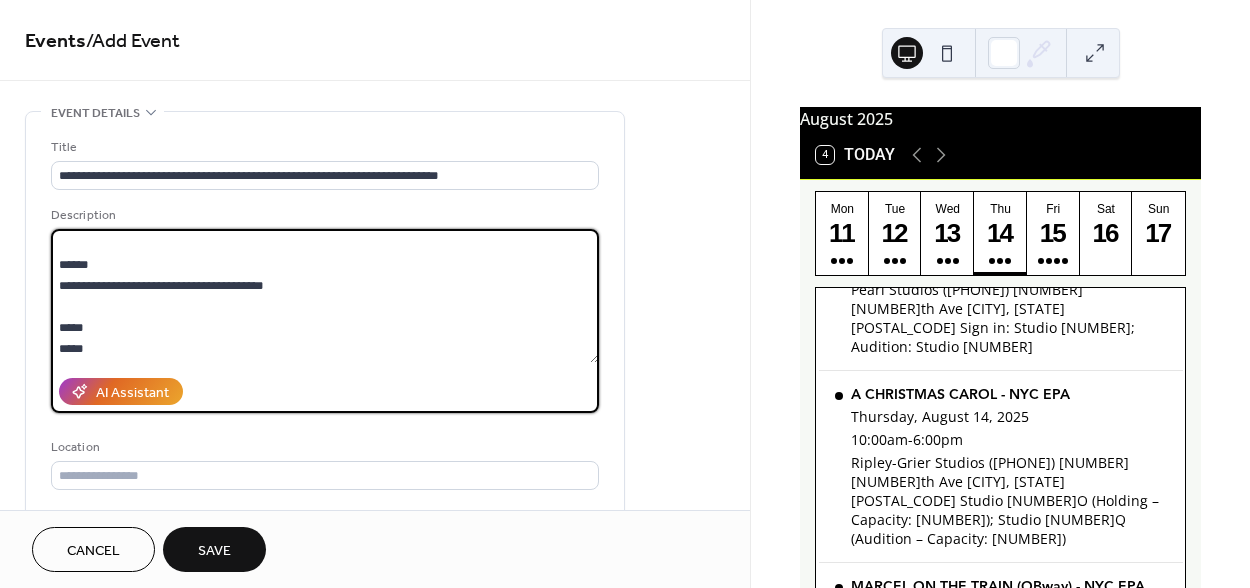 type on "**********" 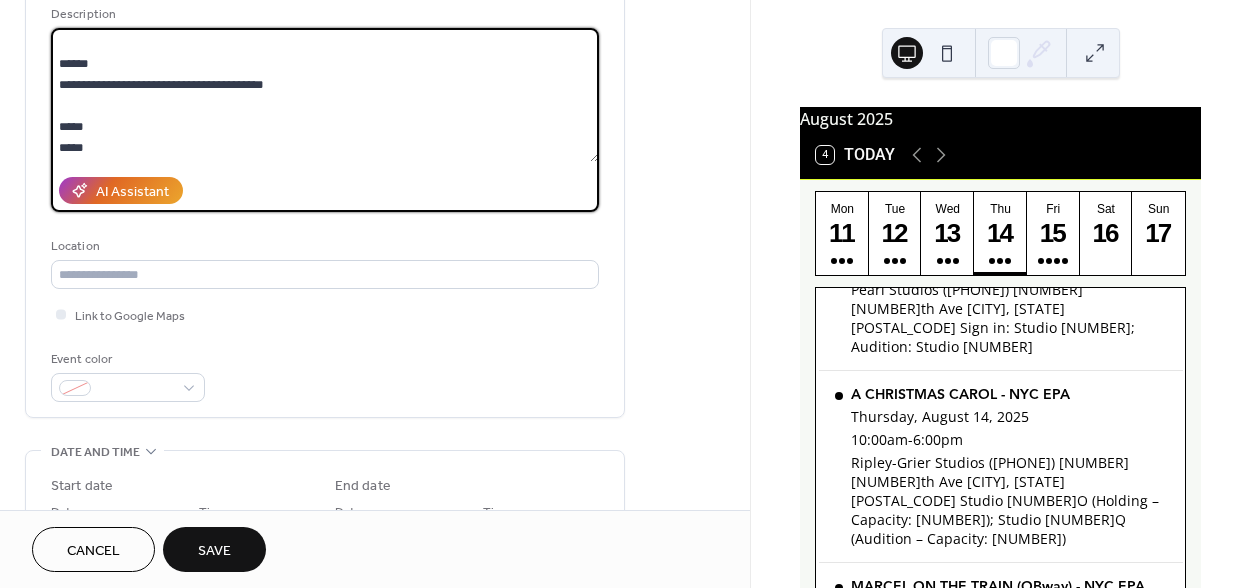 scroll, scrollTop: 211, scrollLeft: 0, axis: vertical 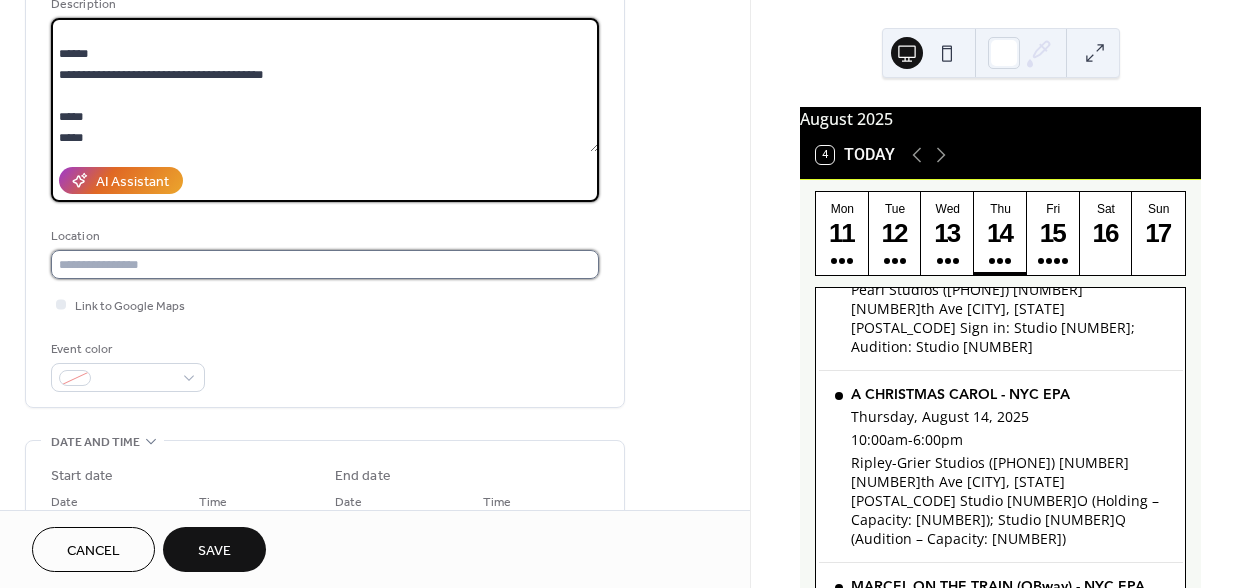 click at bounding box center (325, 264) 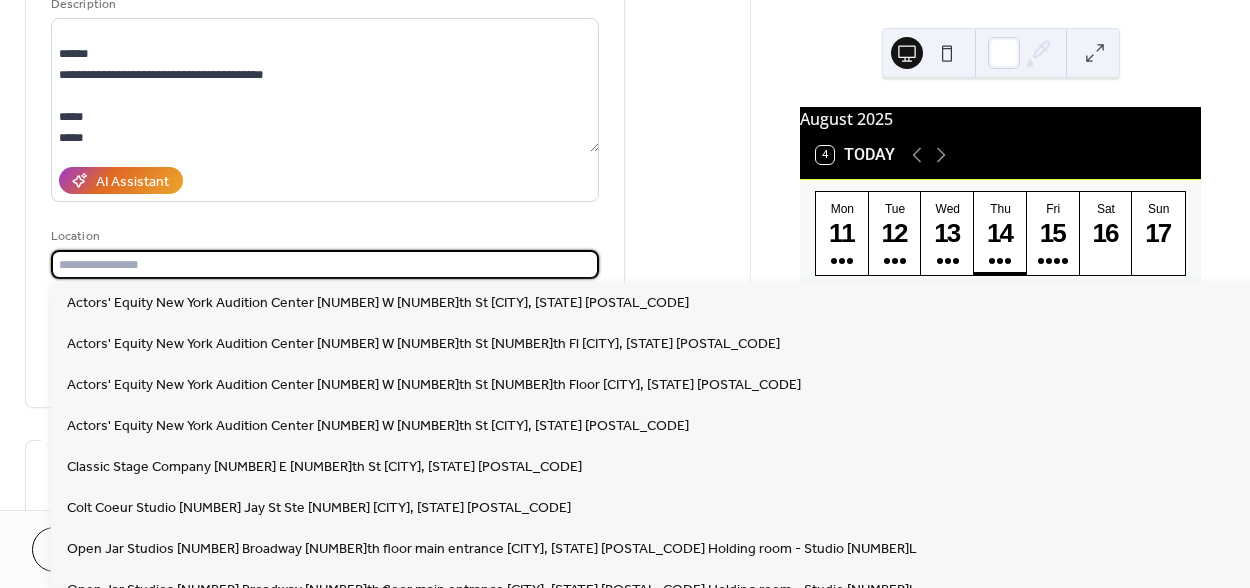paste on "**********" 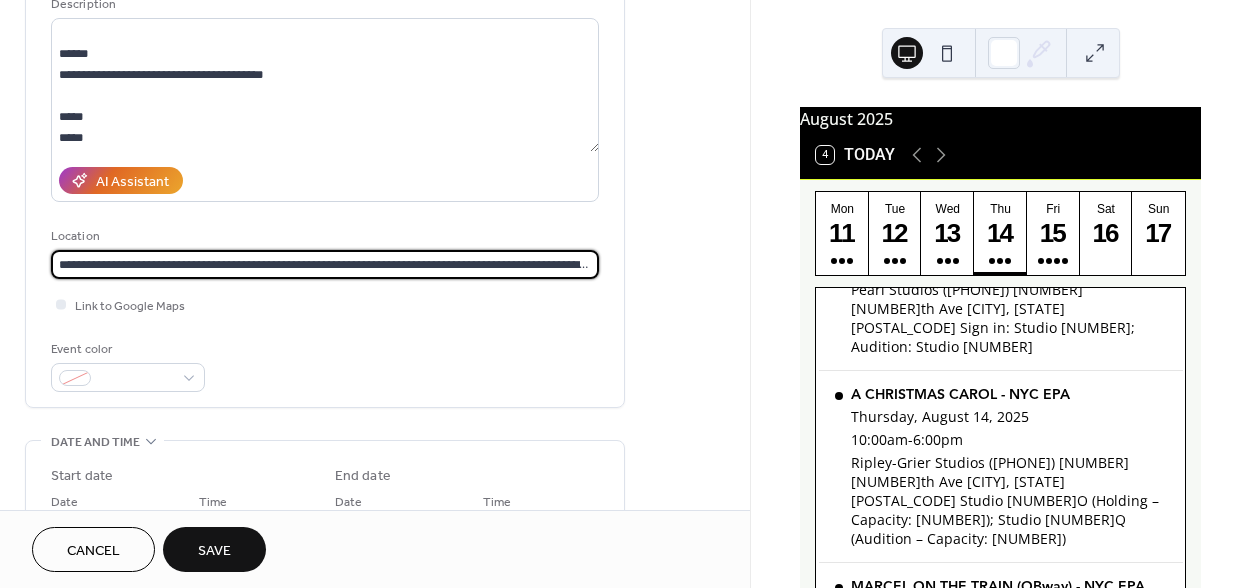 scroll, scrollTop: 0, scrollLeft: 321, axis: horizontal 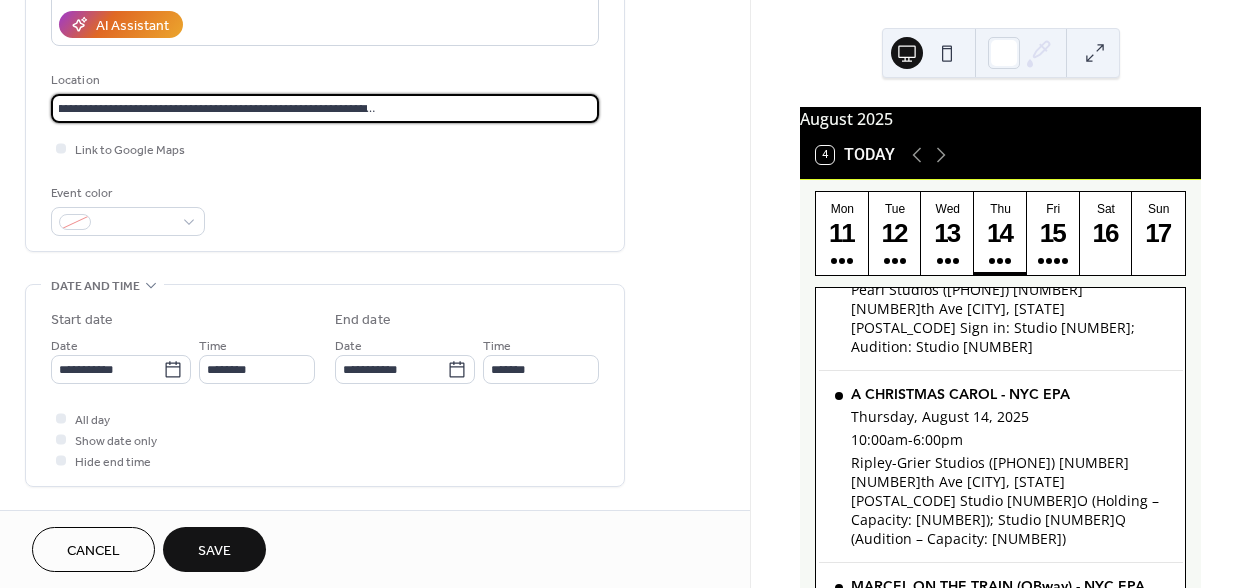 click on "**********" at bounding box center [325, 108] 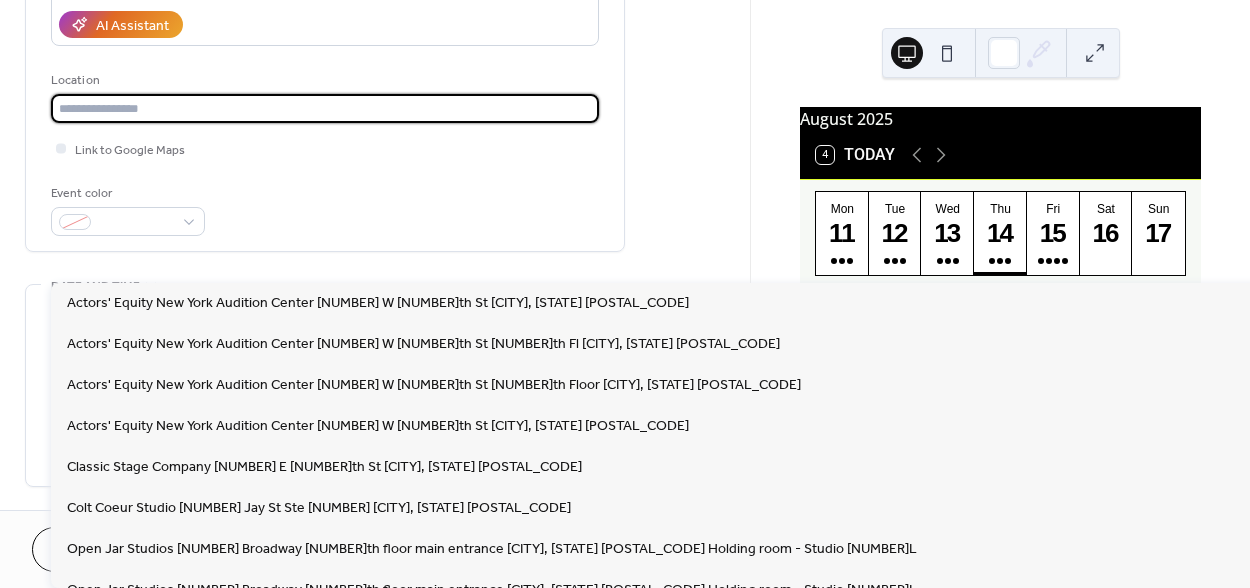 scroll, scrollTop: 0, scrollLeft: 0, axis: both 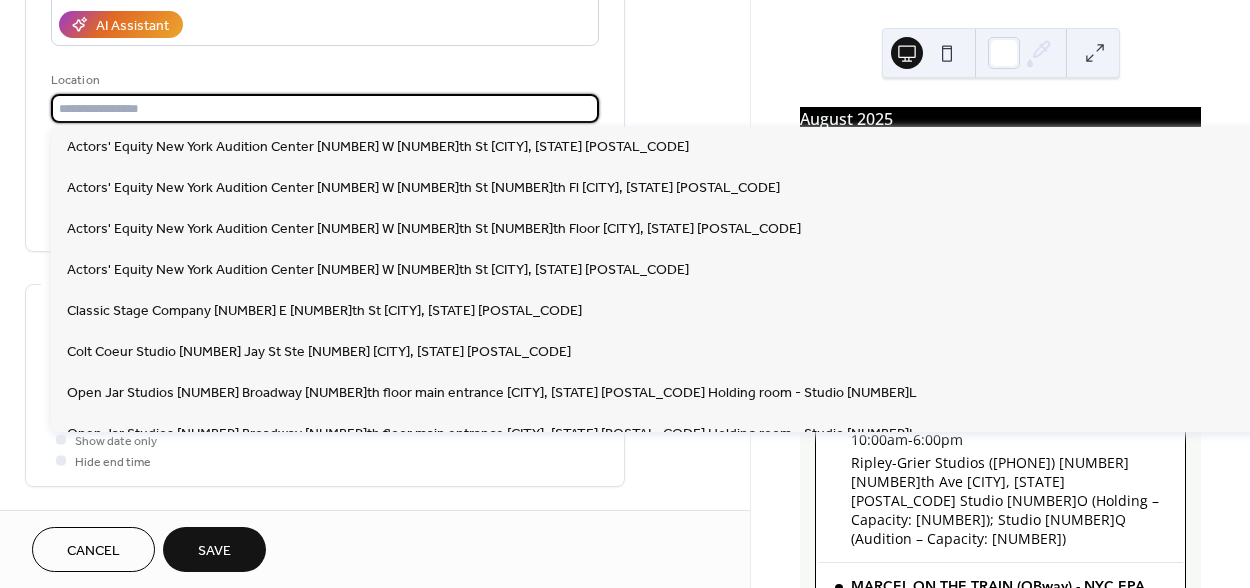 click on "Location" at bounding box center (323, 80) 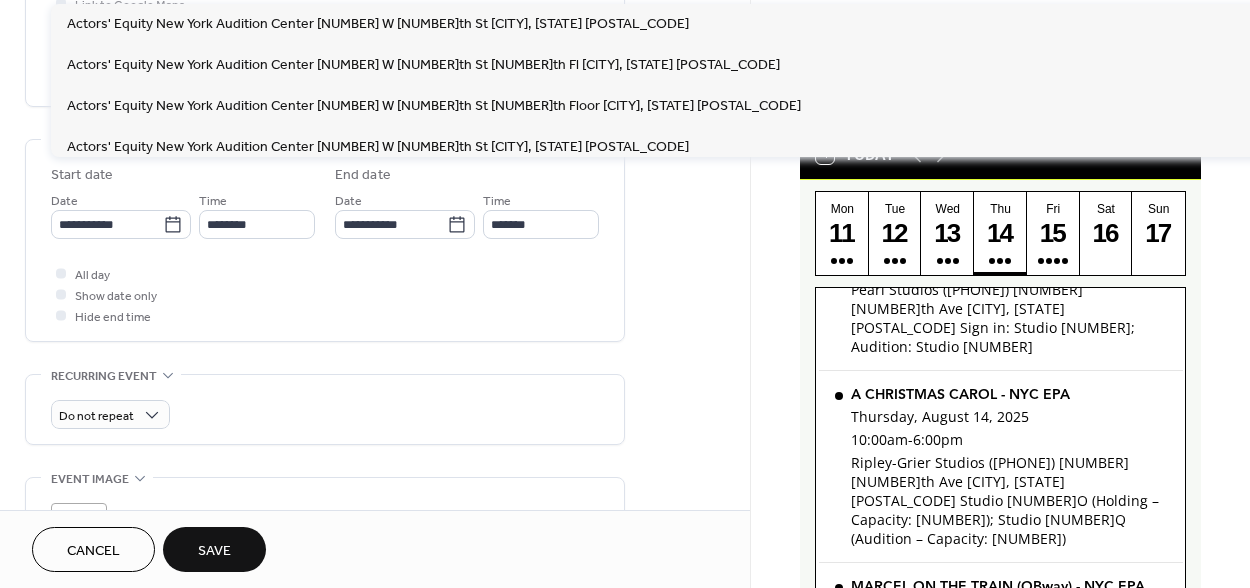 scroll, scrollTop: 493, scrollLeft: 0, axis: vertical 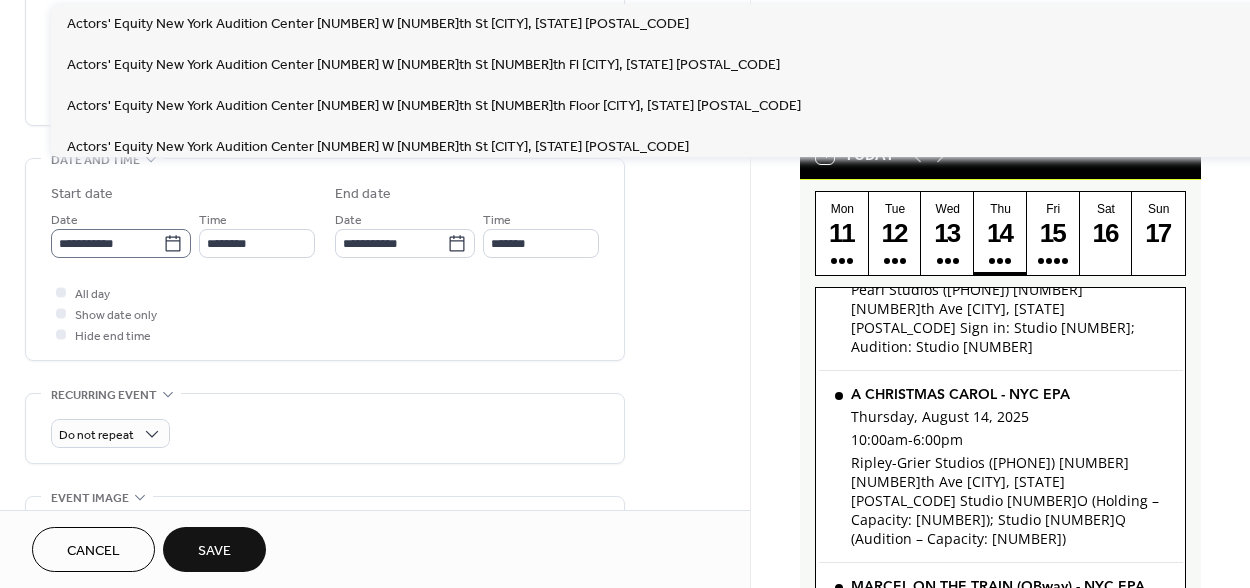 click 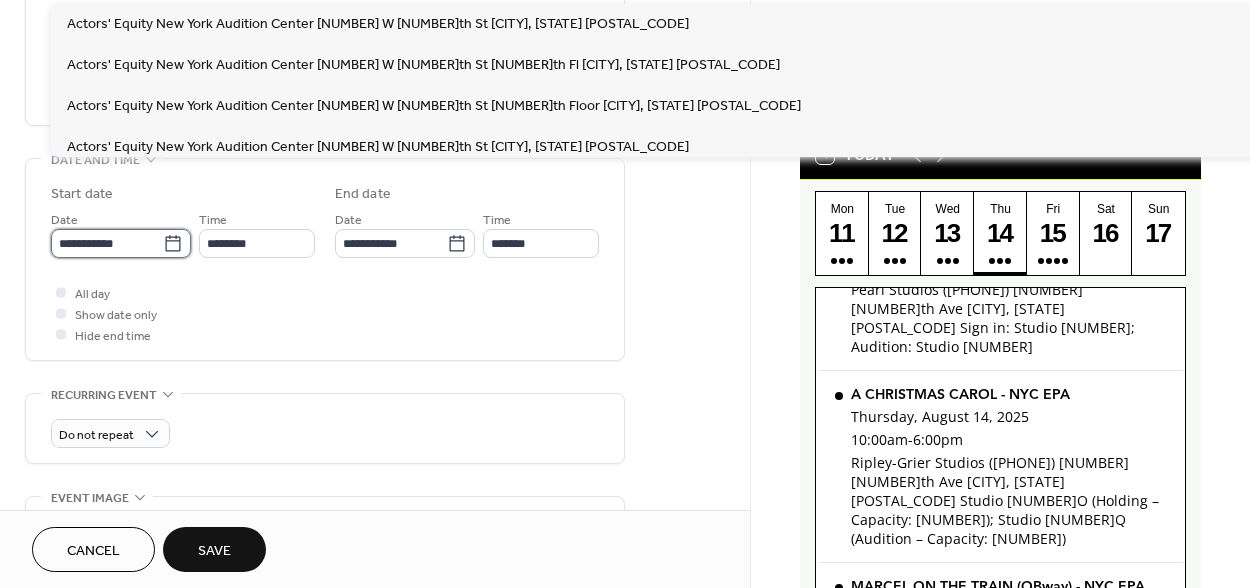 click on "**********" at bounding box center [107, 243] 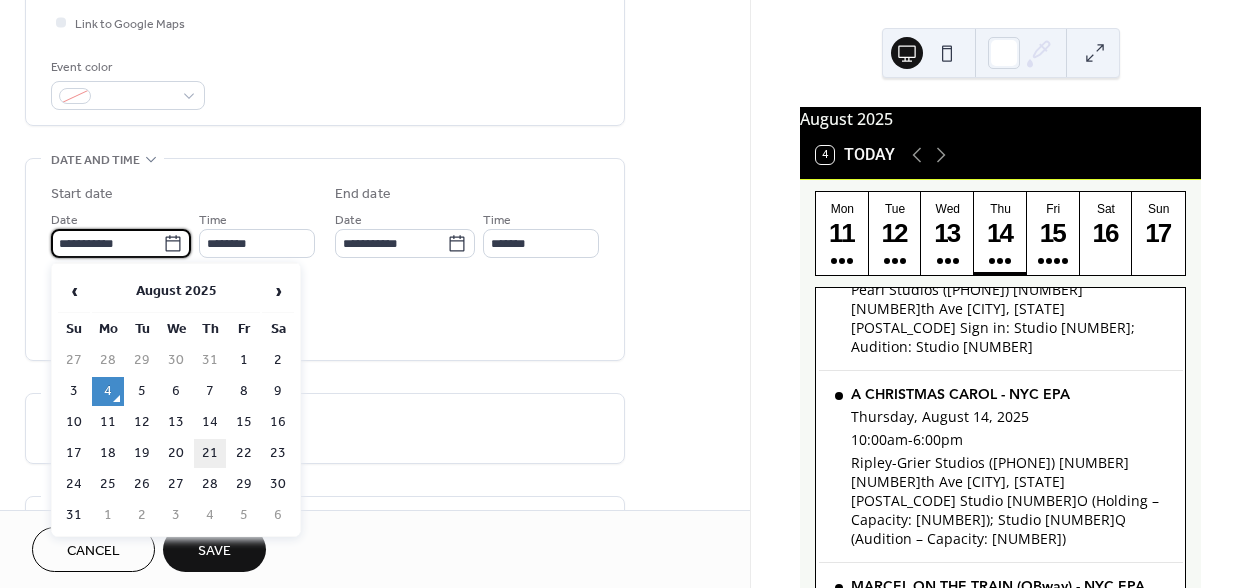click on "21" at bounding box center (210, 453) 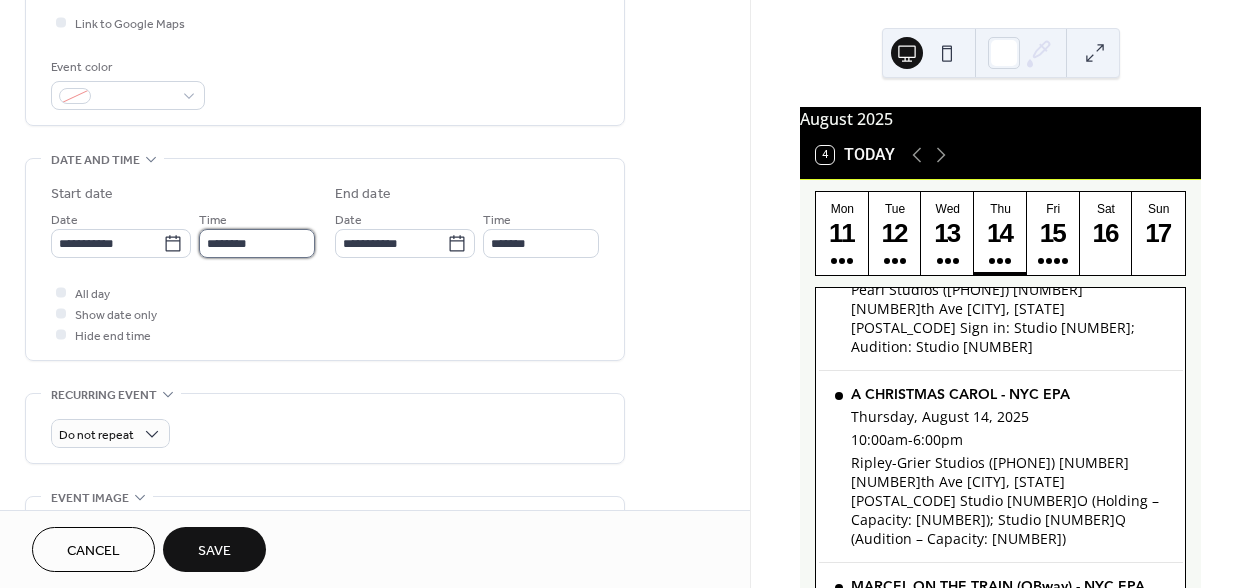 click on "********" at bounding box center [257, 243] 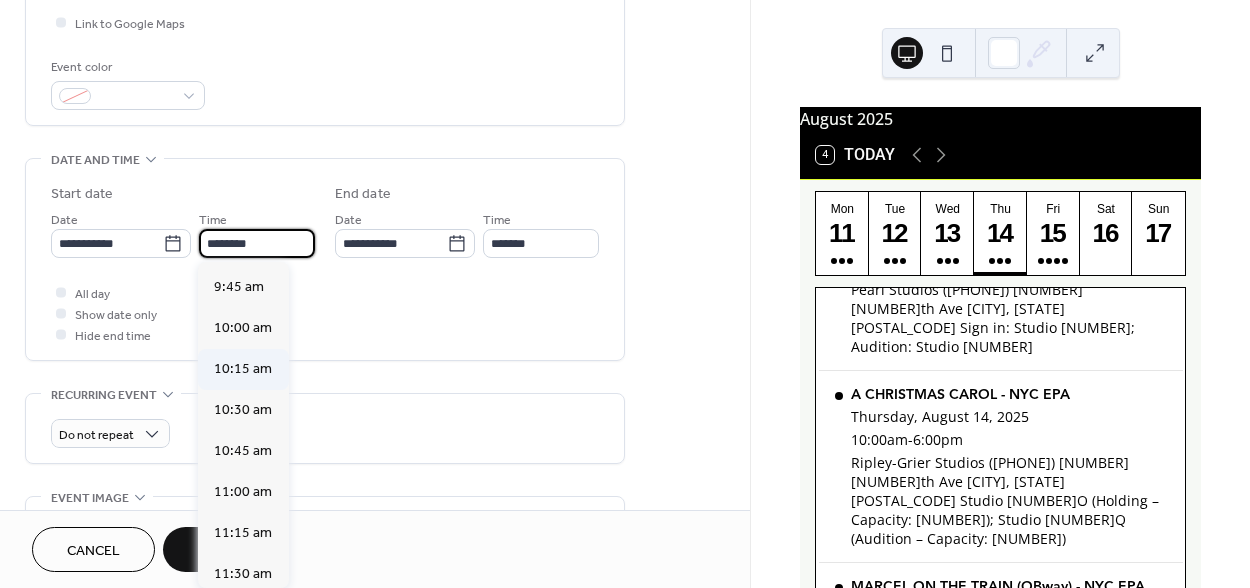 scroll, scrollTop: 1592, scrollLeft: 0, axis: vertical 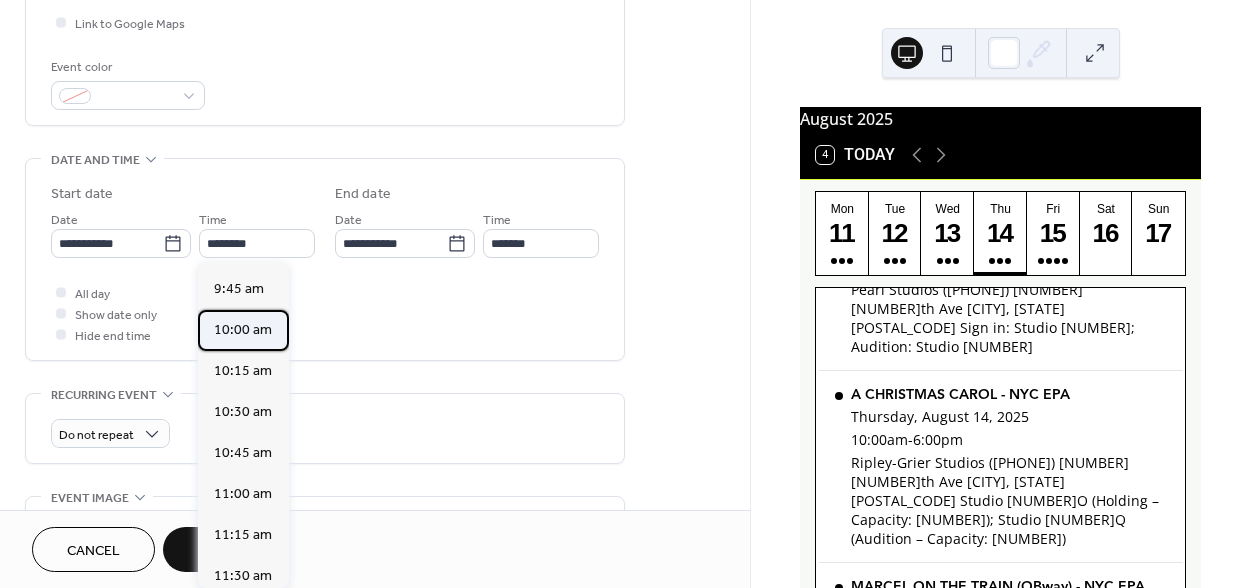 click on "10:00 am" at bounding box center [243, 330] 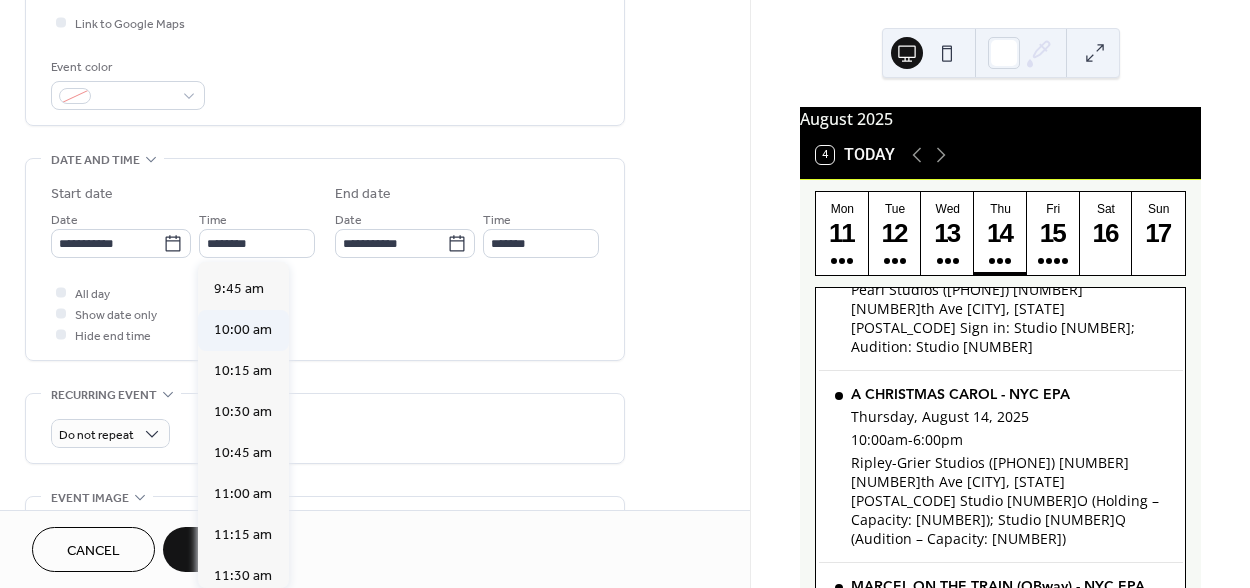 type on "********" 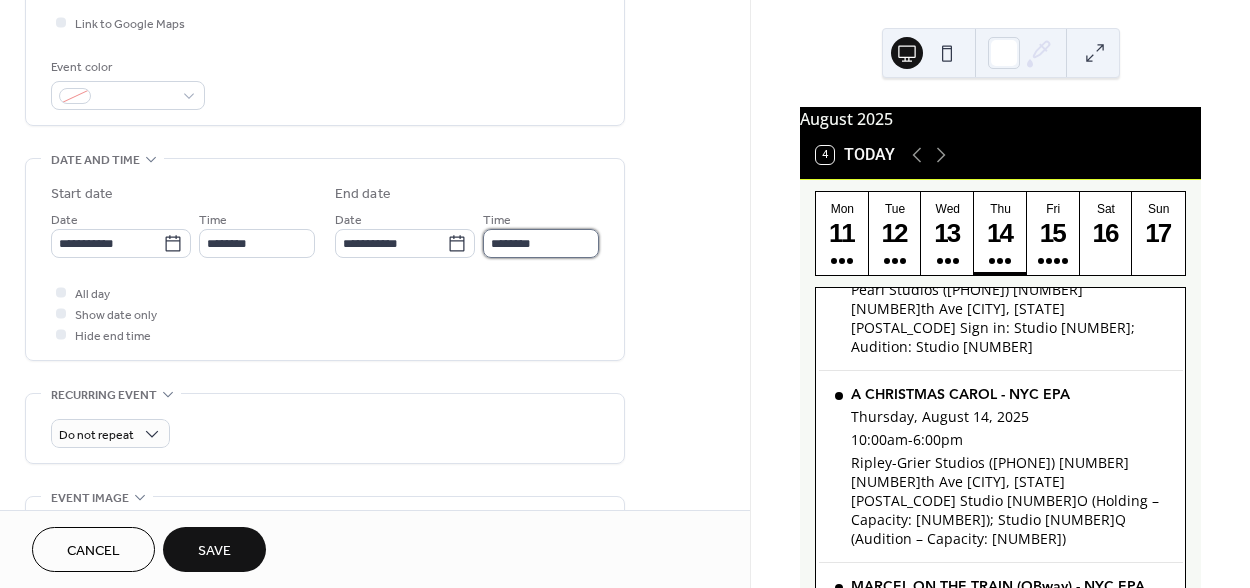 click on "********" at bounding box center [541, 243] 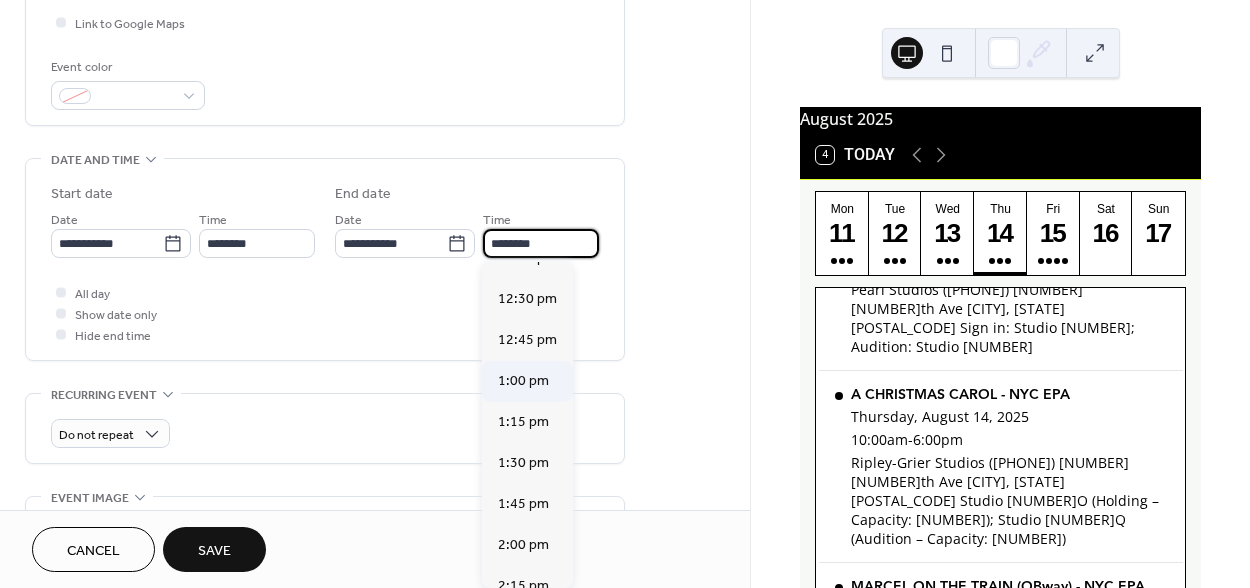 scroll, scrollTop: 381, scrollLeft: 0, axis: vertical 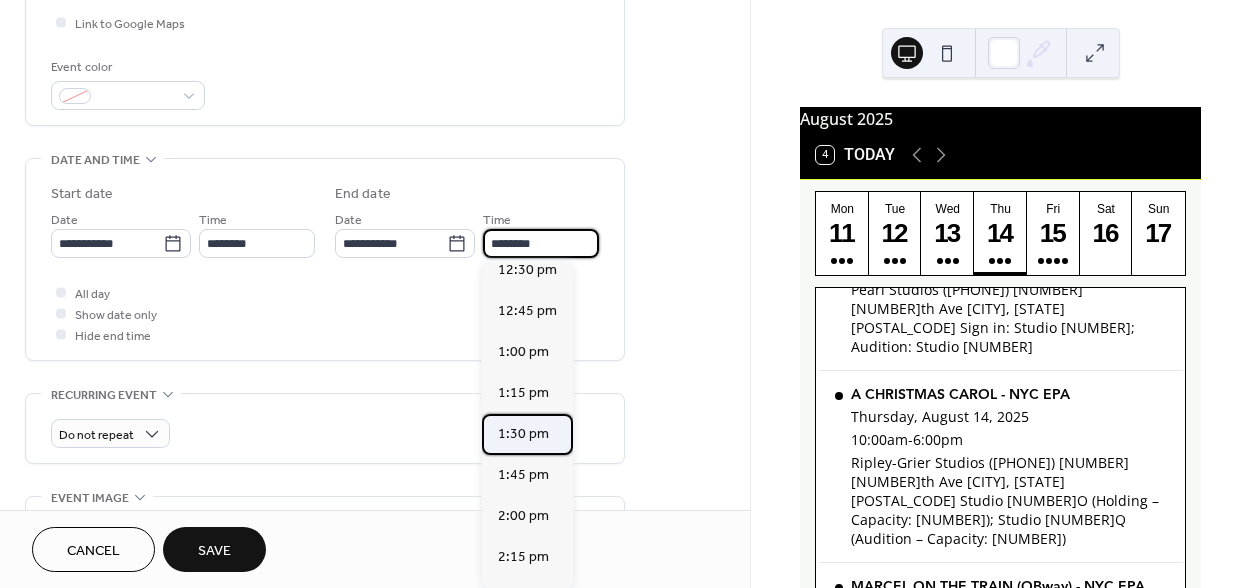 click on "1:30 pm" at bounding box center [523, 434] 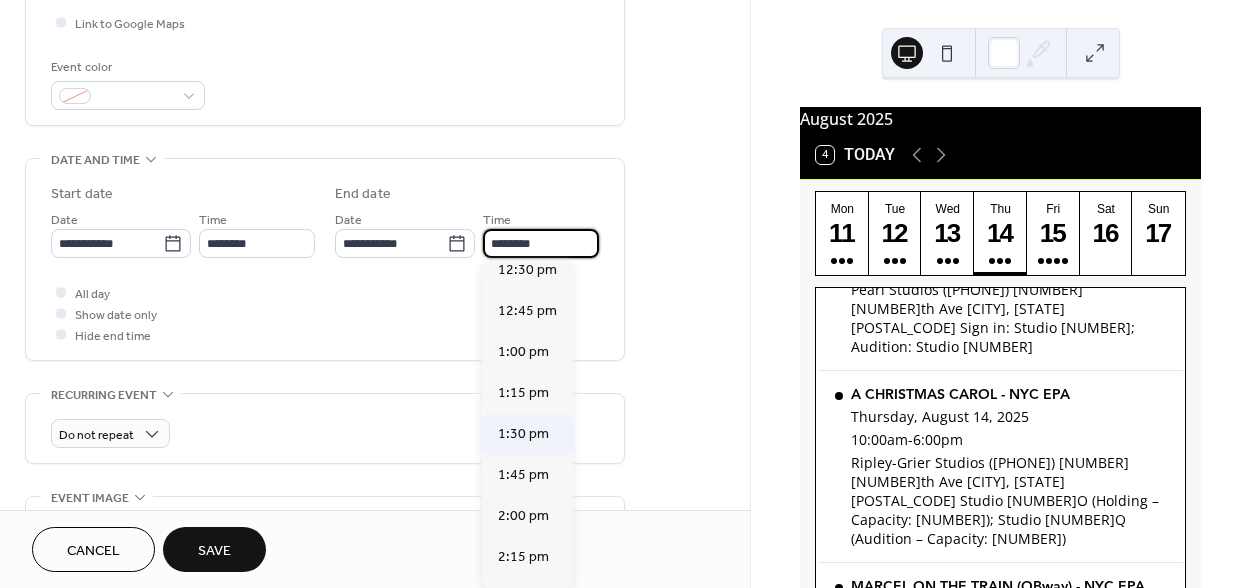 type on "*******" 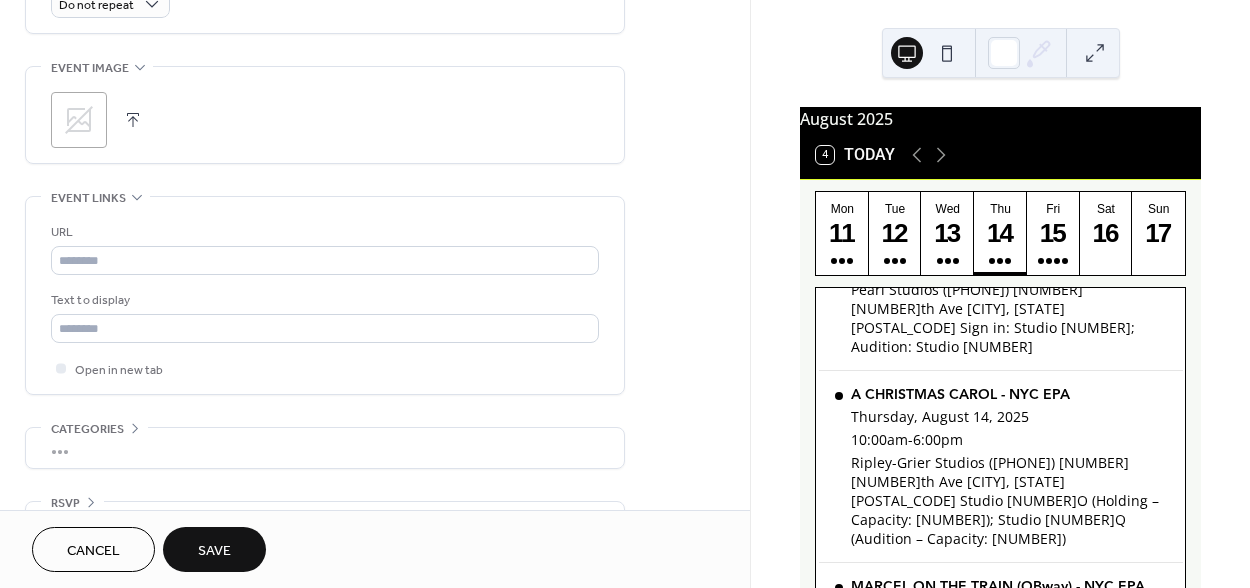 scroll, scrollTop: 976, scrollLeft: 0, axis: vertical 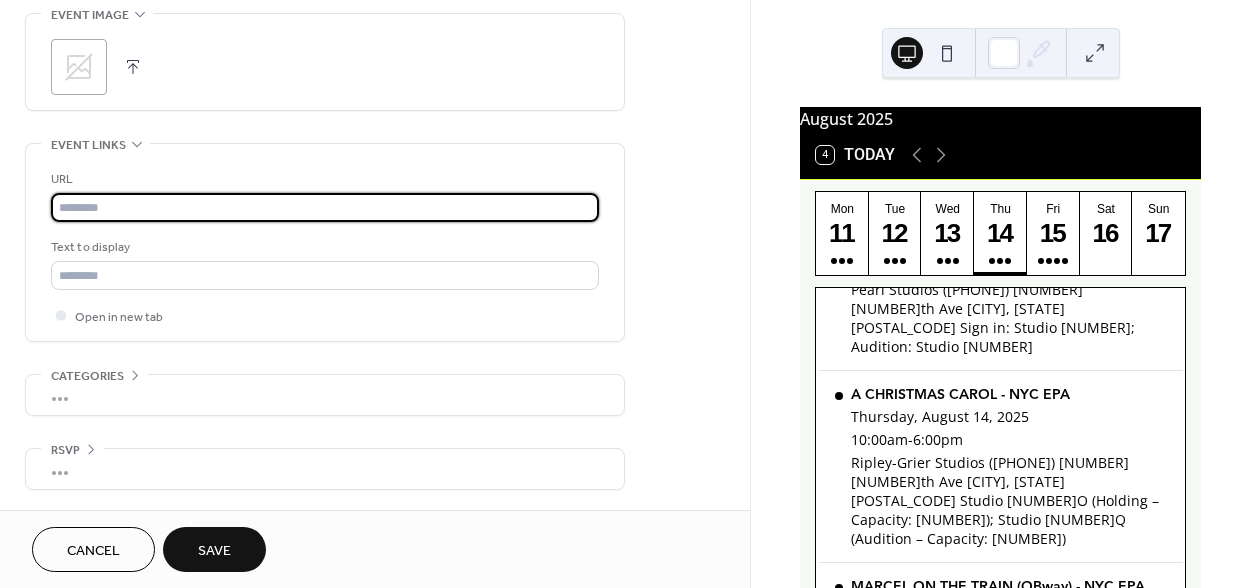 click at bounding box center (325, 207) 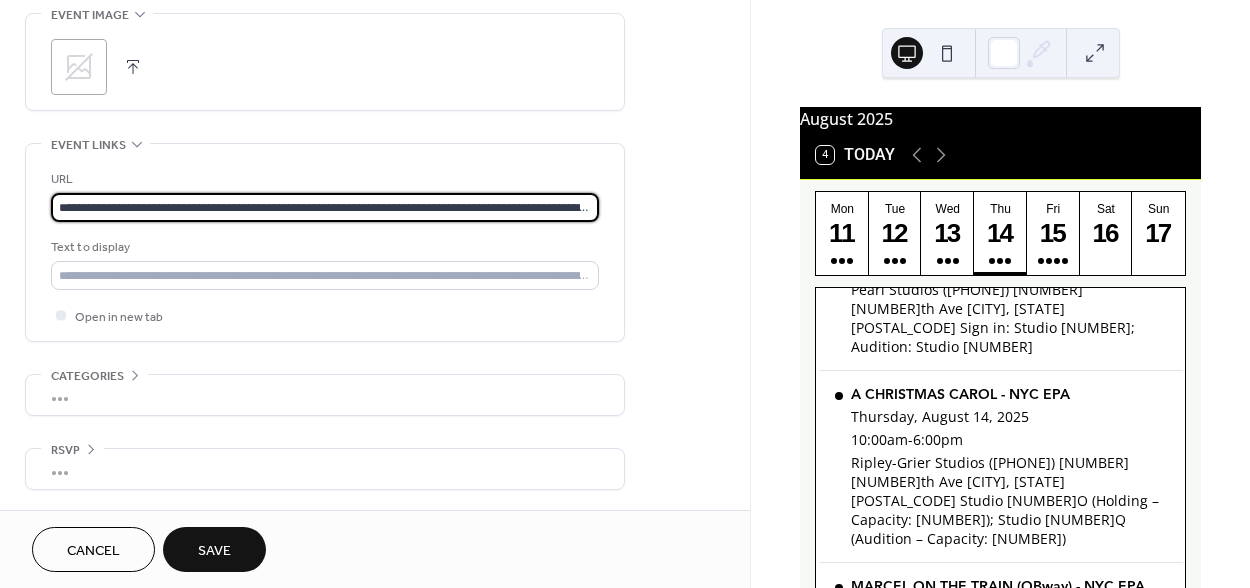 scroll, scrollTop: 0, scrollLeft: 321, axis: horizontal 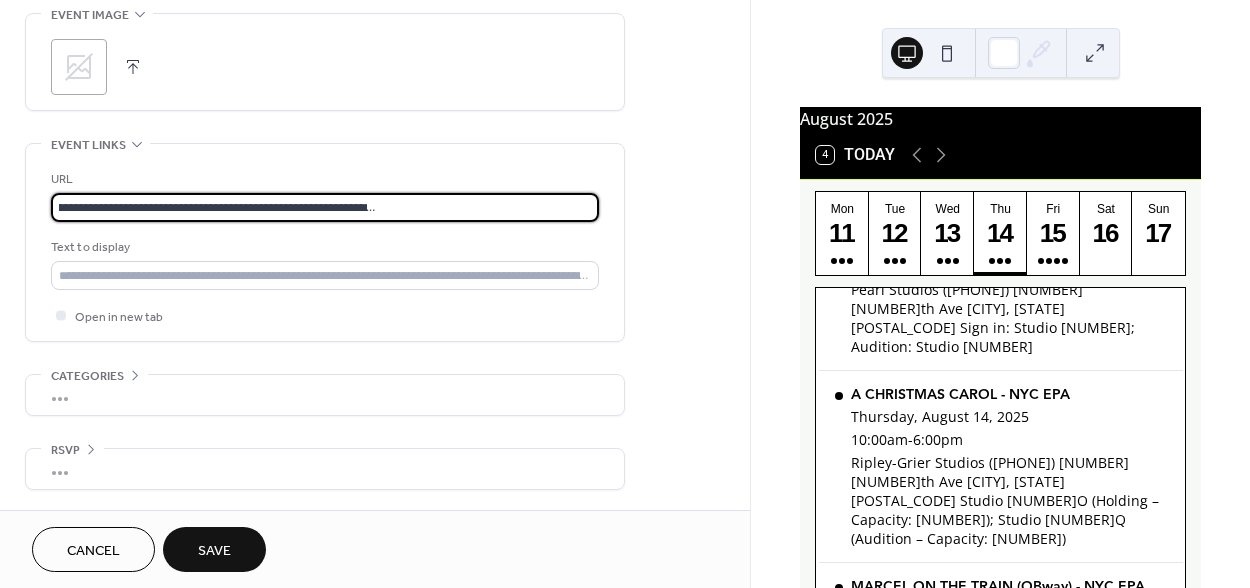 type on "**********" 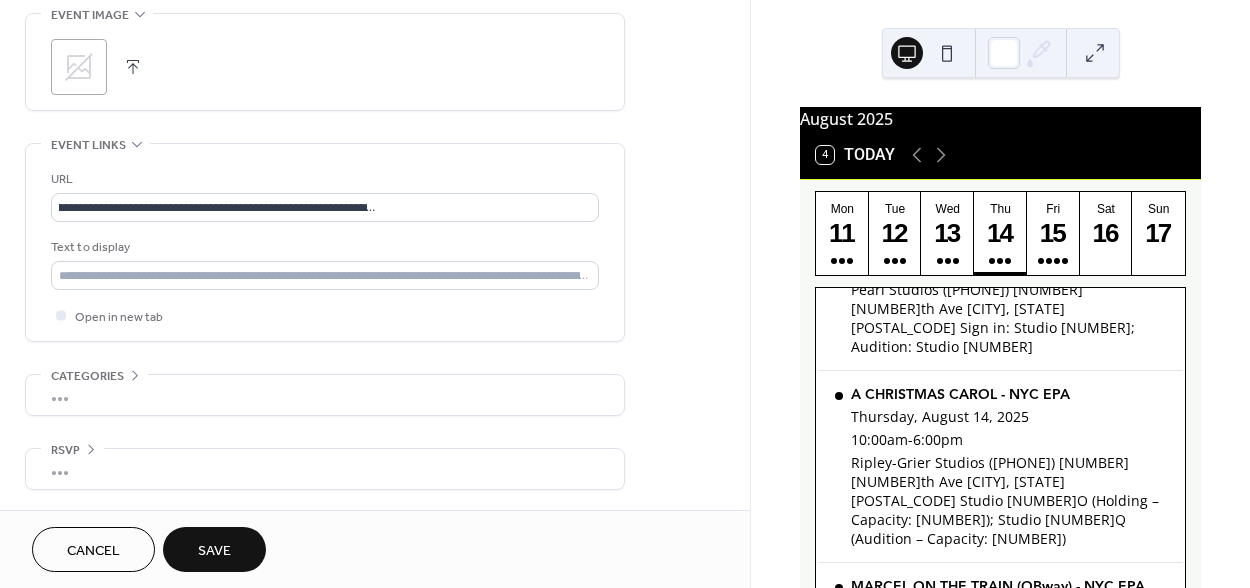 click on "URL" at bounding box center [323, 179] 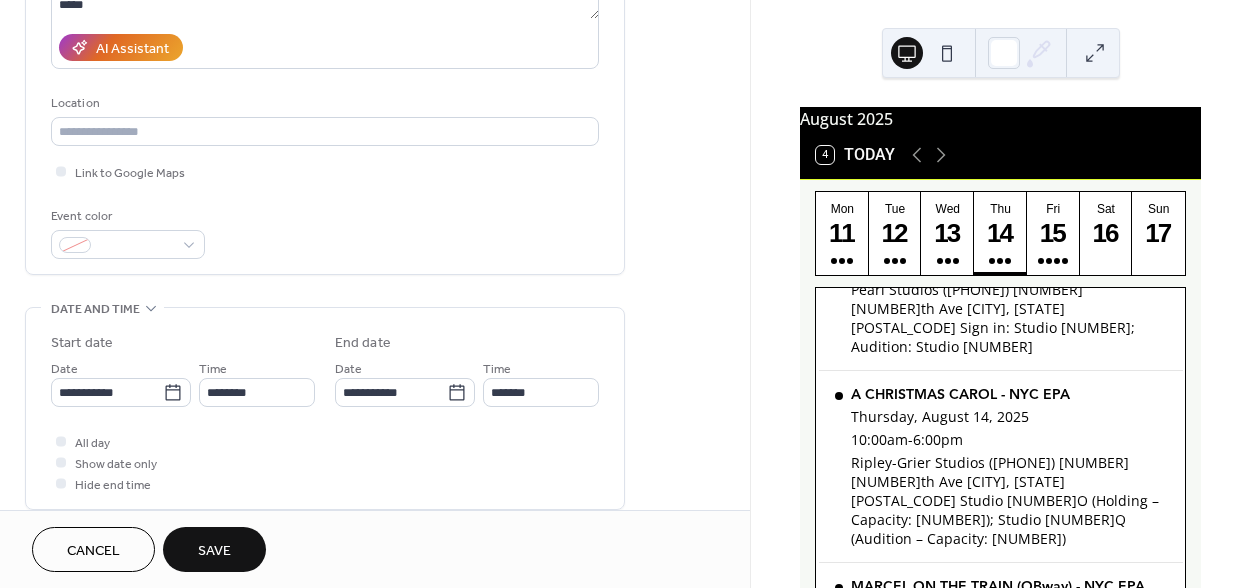 scroll, scrollTop: 322, scrollLeft: 0, axis: vertical 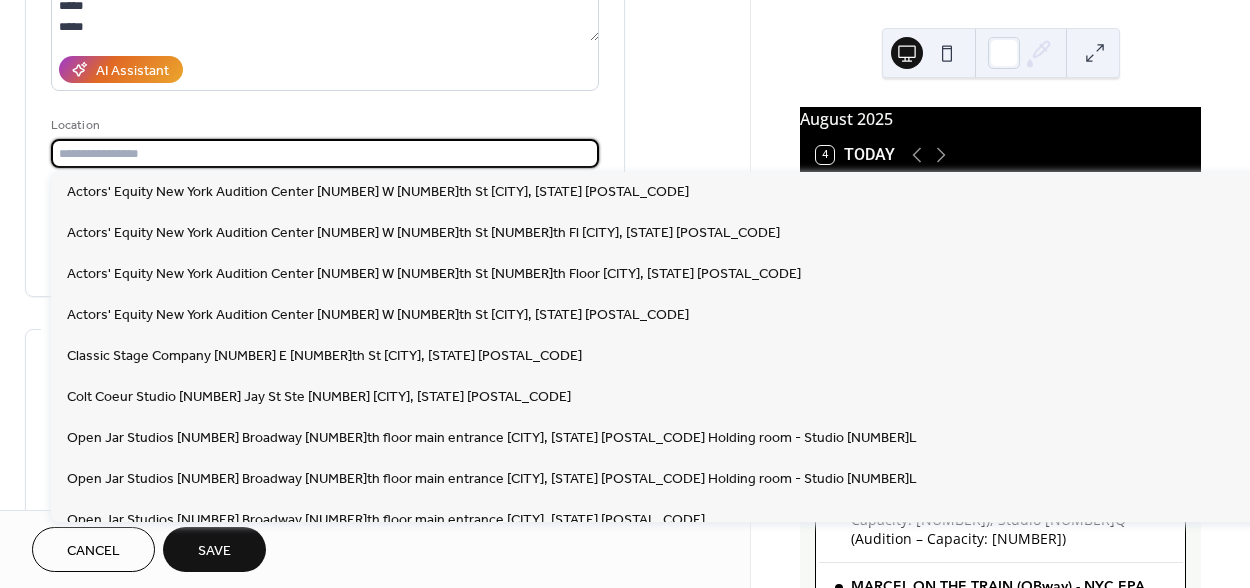 click at bounding box center [325, 153] 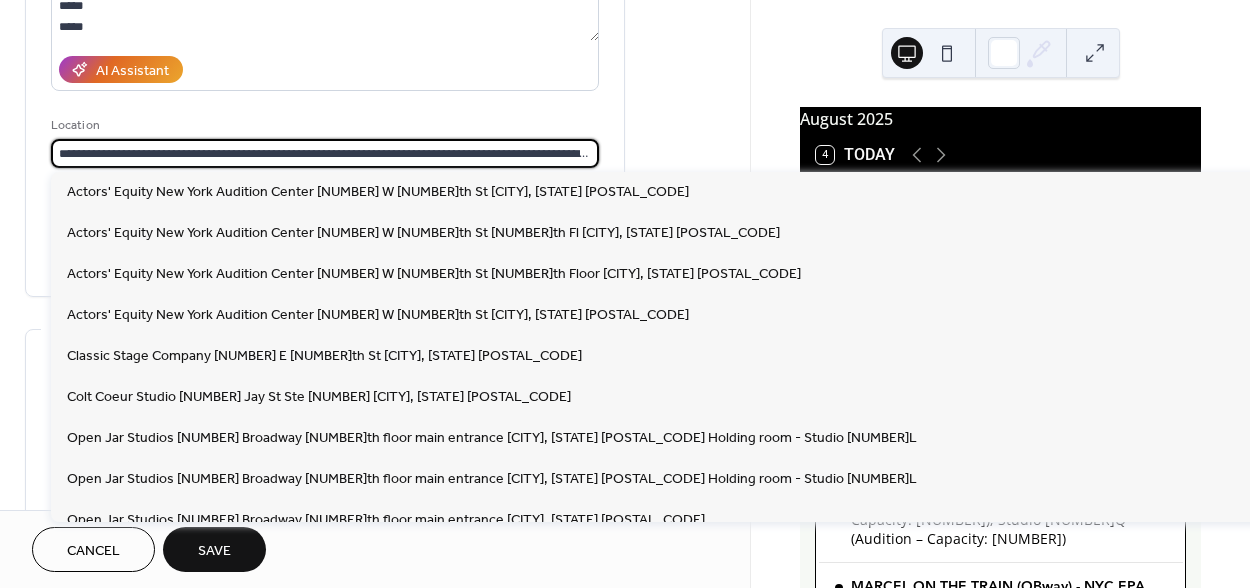 scroll, scrollTop: 0, scrollLeft: 74, axis: horizontal 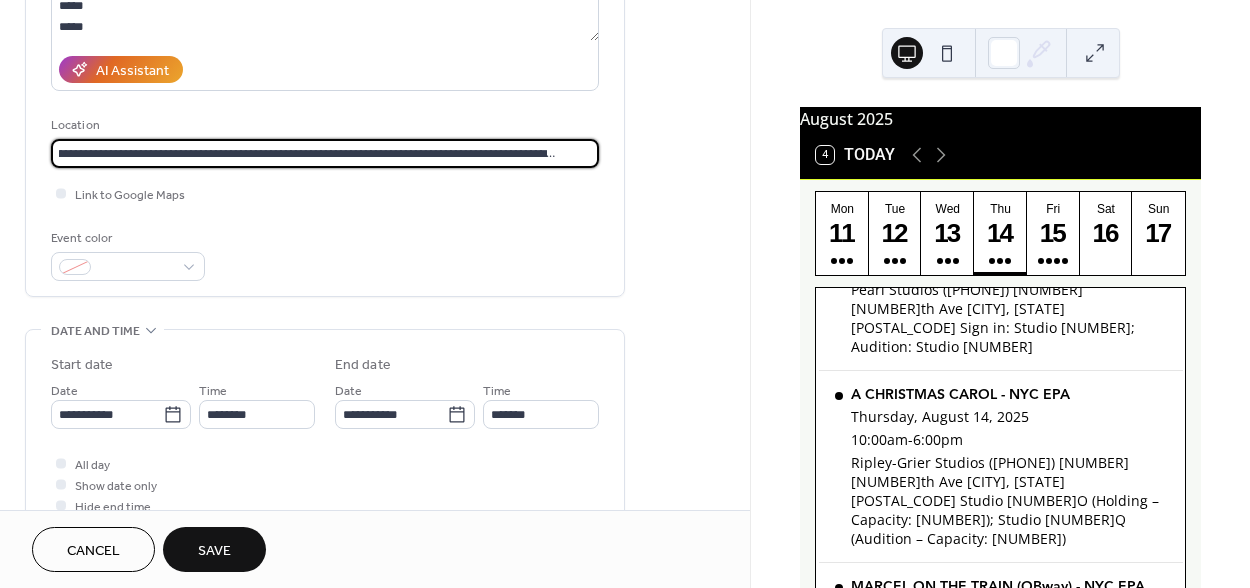 type on "**********" 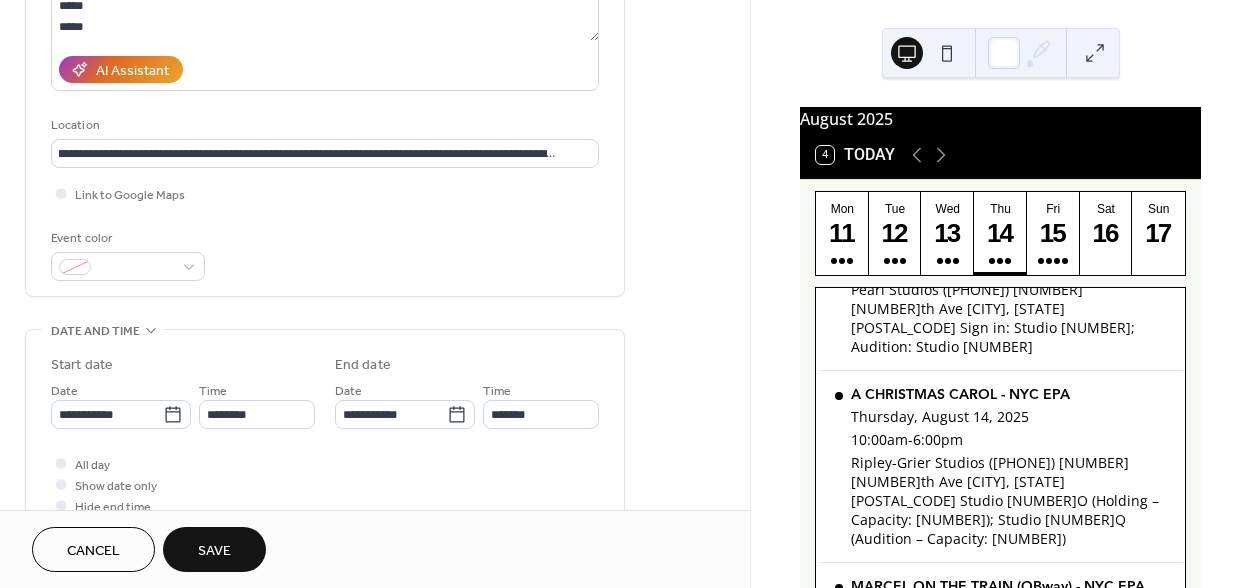 scroll, scrollTop: 0, scrollLeft: 0, axis: both 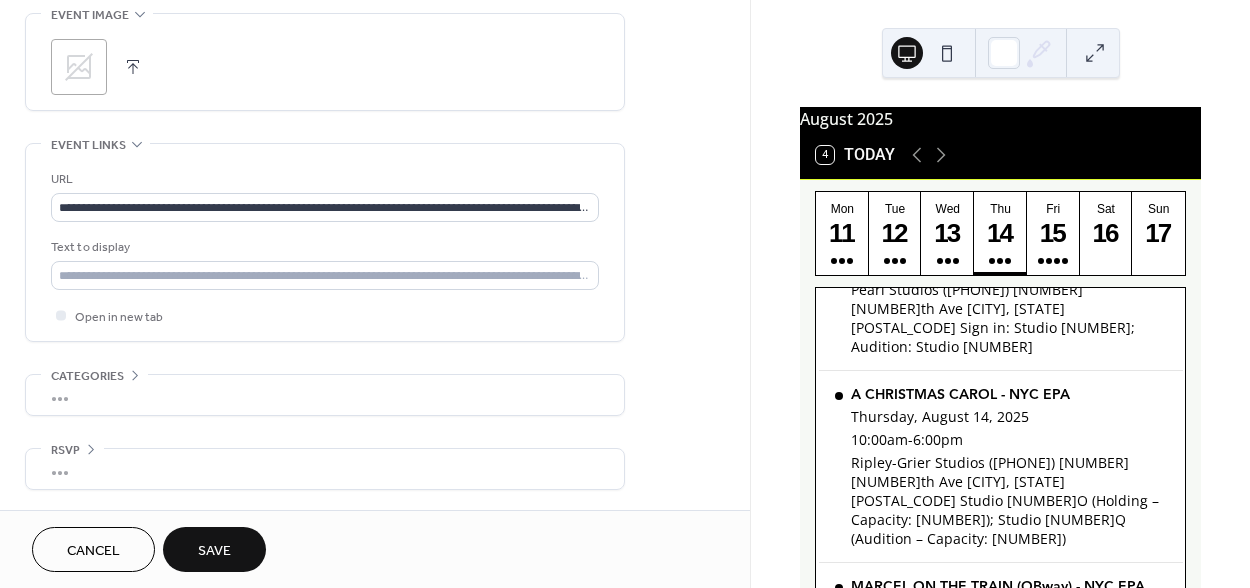 click on "Save" at bounding box center [214, 551] 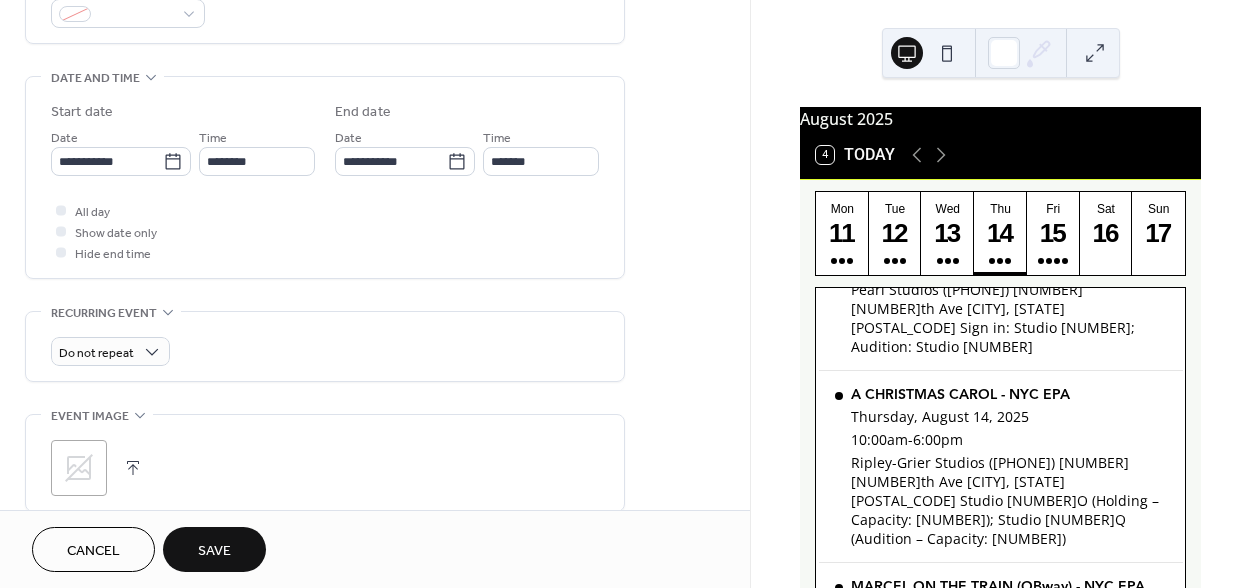 scroll, scrollTop: 0, scrollLeft: 0, axis: both 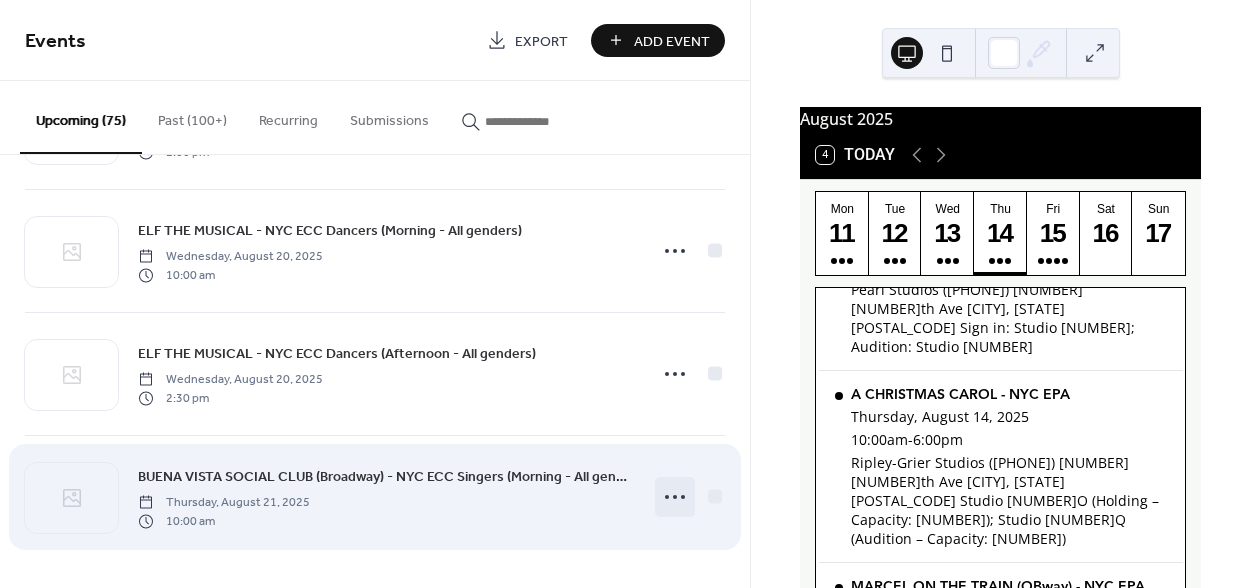 click 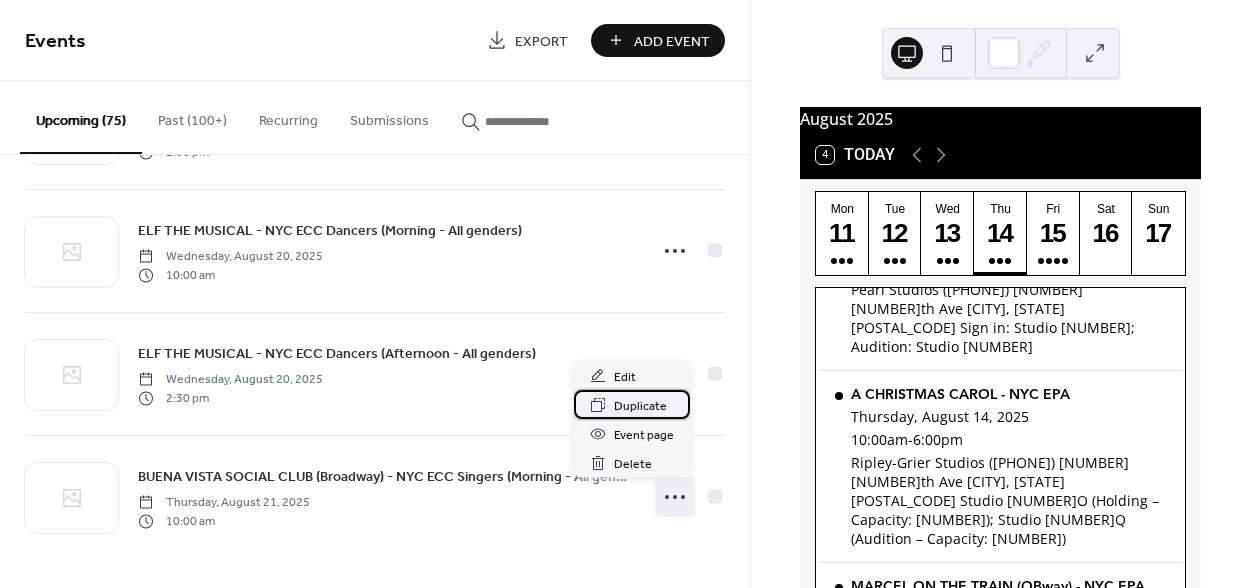 click on "Duplicate" at bounding box center [640, 406] 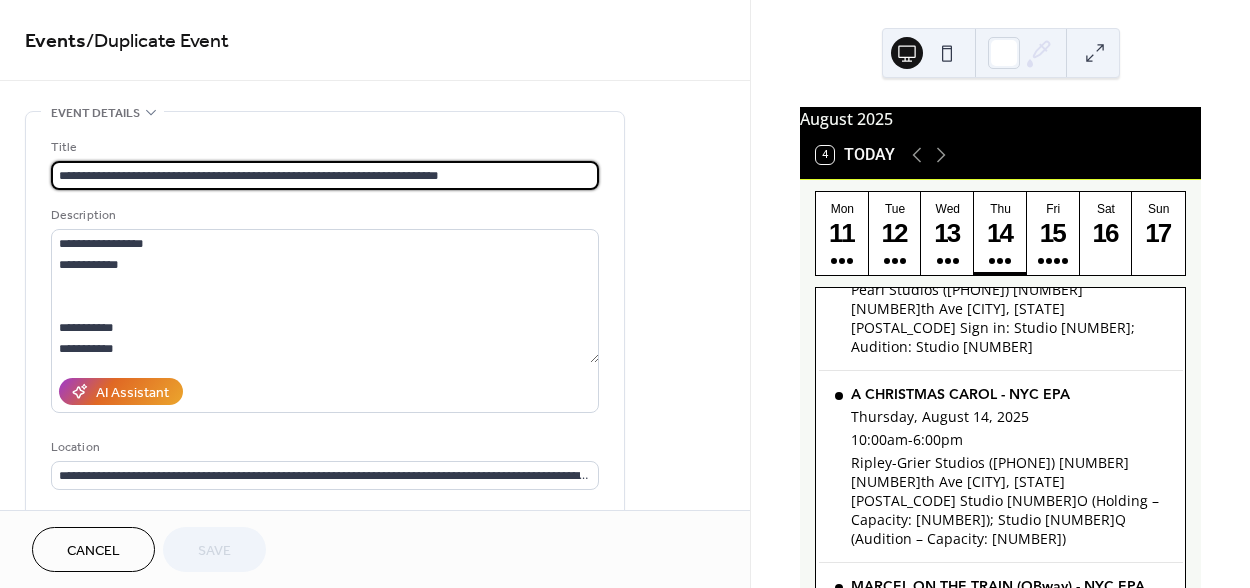click on "**********" at bounding box center [325, 175] 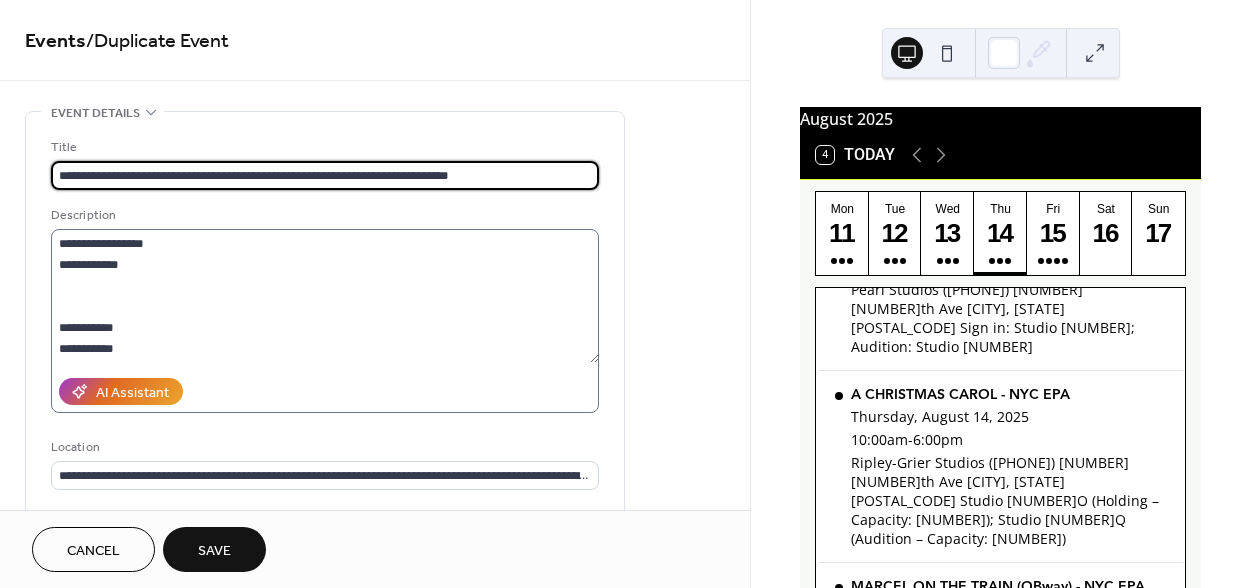 type on "**********" 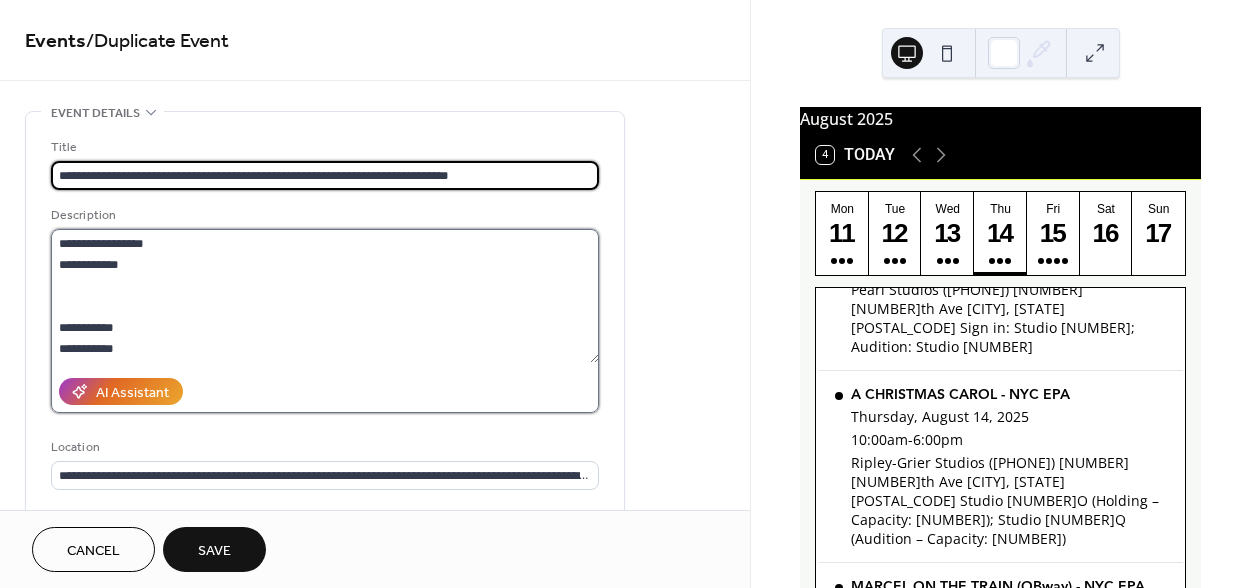 click at bounding box center (325, 296) 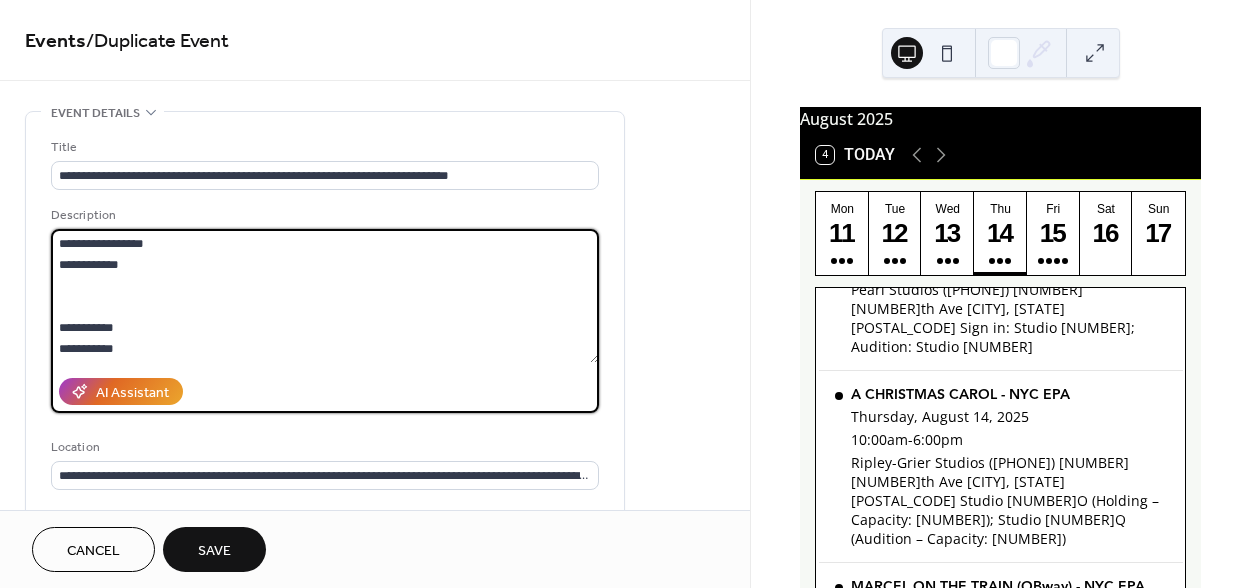 scroll, scrollTop: 312, scrollLeft: 0, axis: vertical 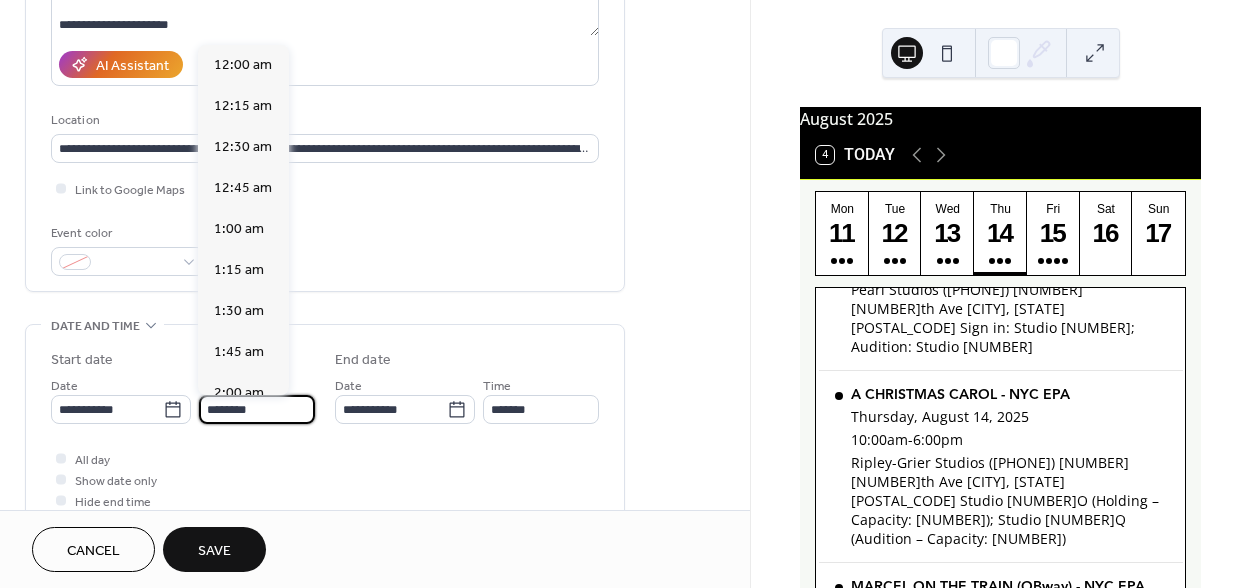 click on "********" at bounding box center [257, 409] 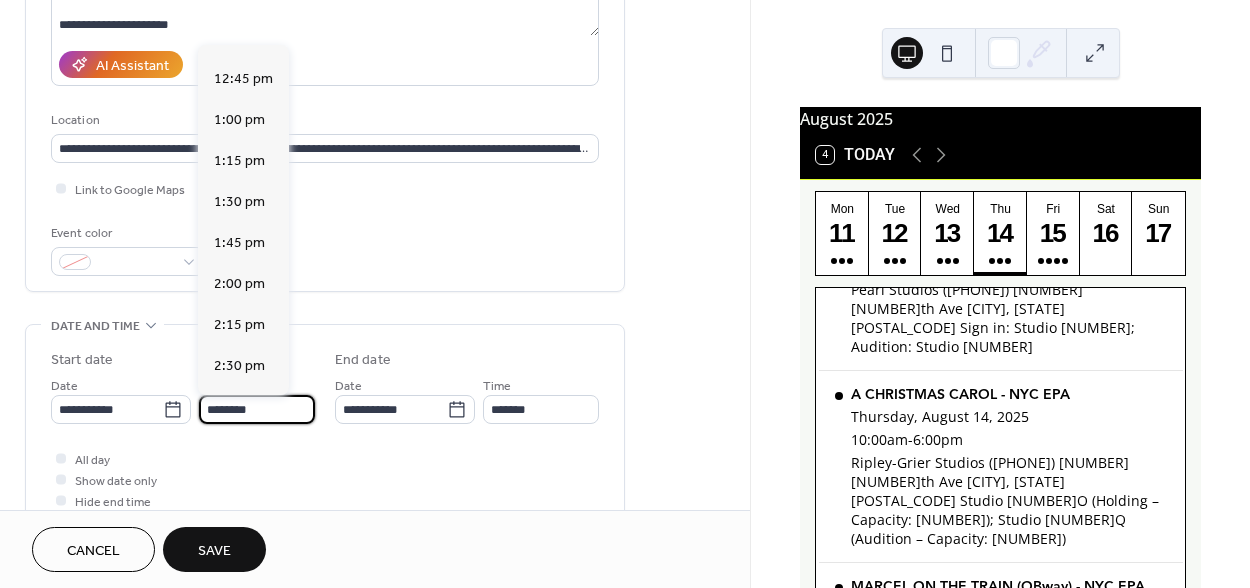 scroll, scrollTop: 2092, scrollLeft: 0, axis: vertical 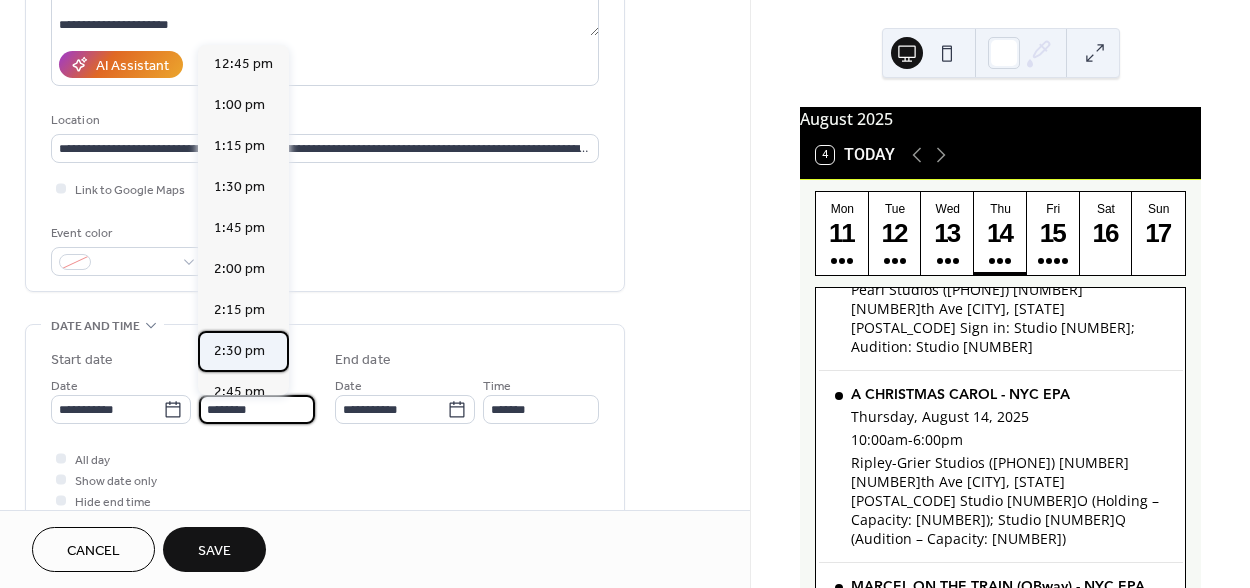 click on "2:30 pm" at bounding box center [239, 351] 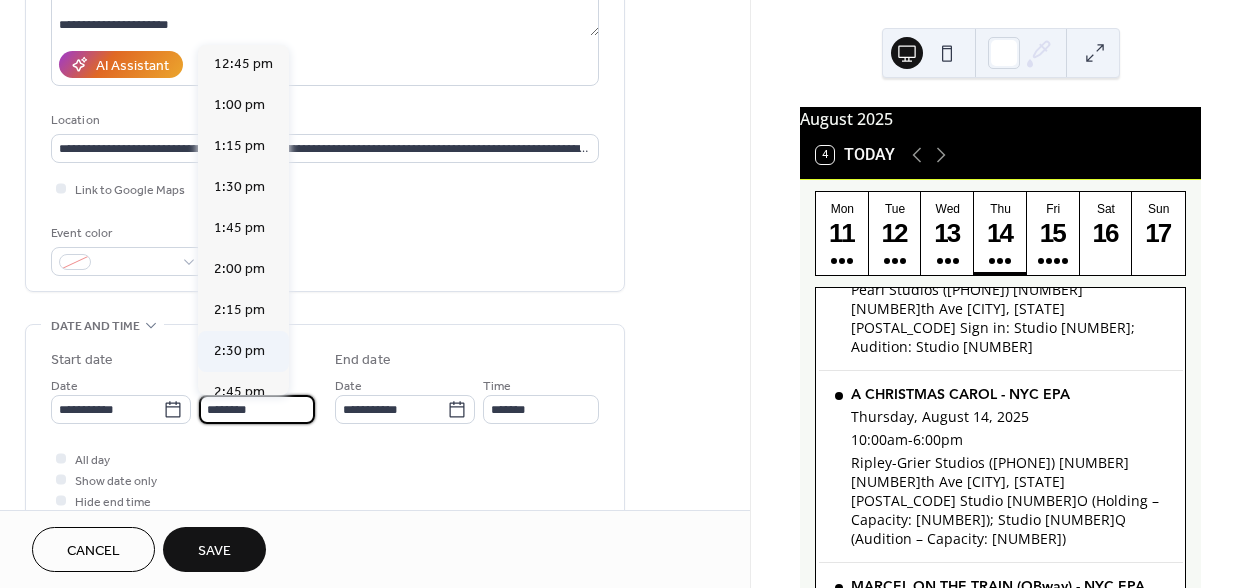 type on "*******" 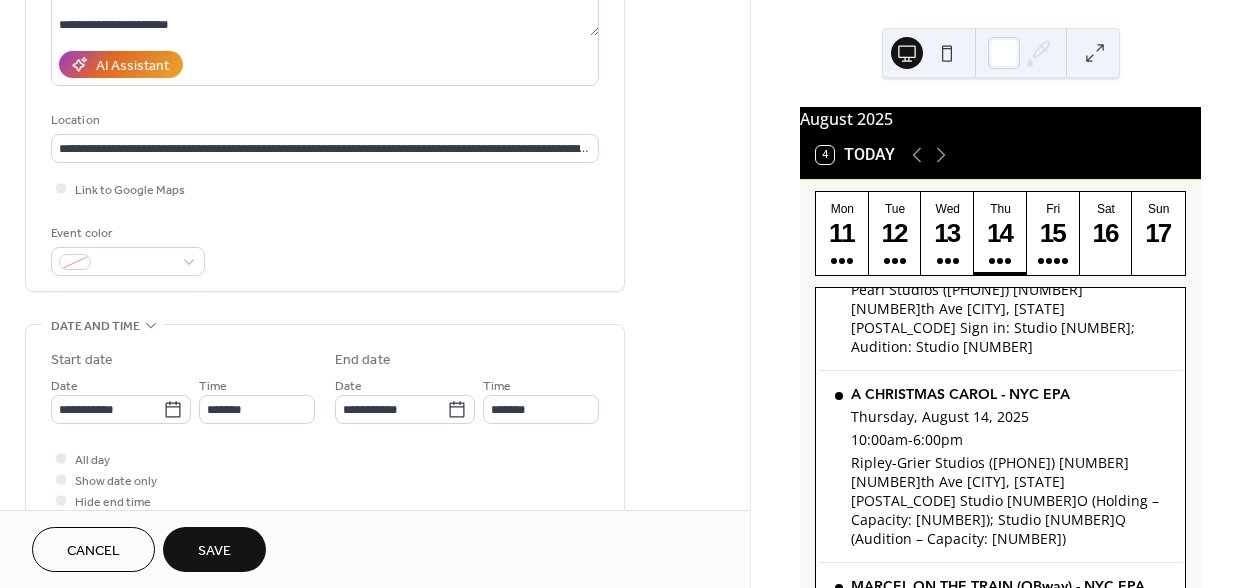 click on "Save" at bounding box center (214, 549) 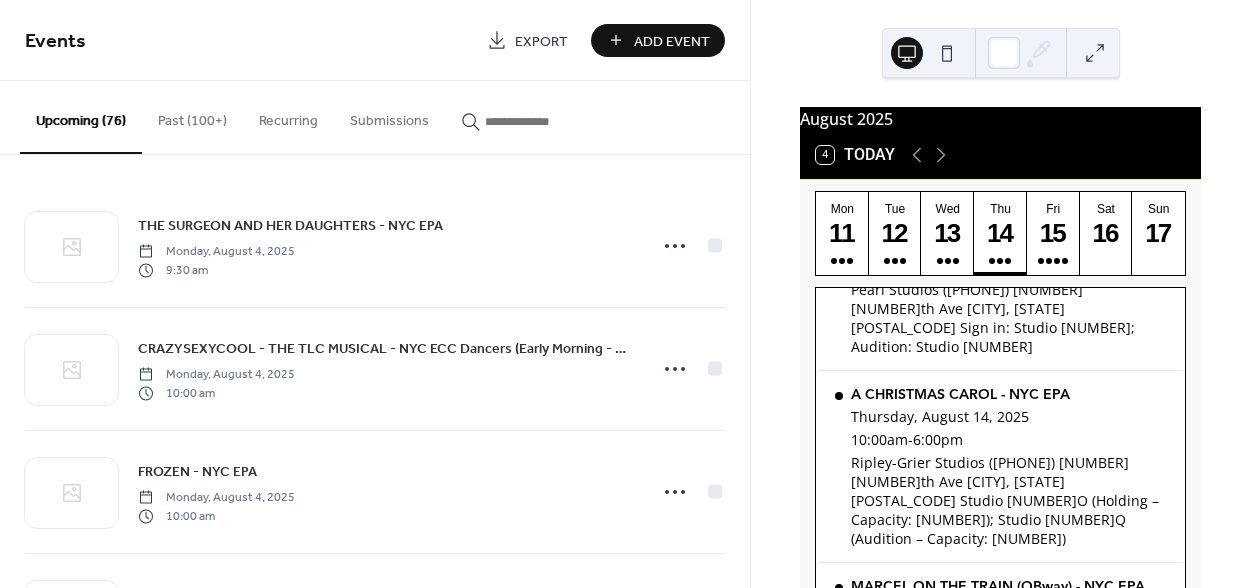 click on "Add Event" at bounding box center (672, 41) 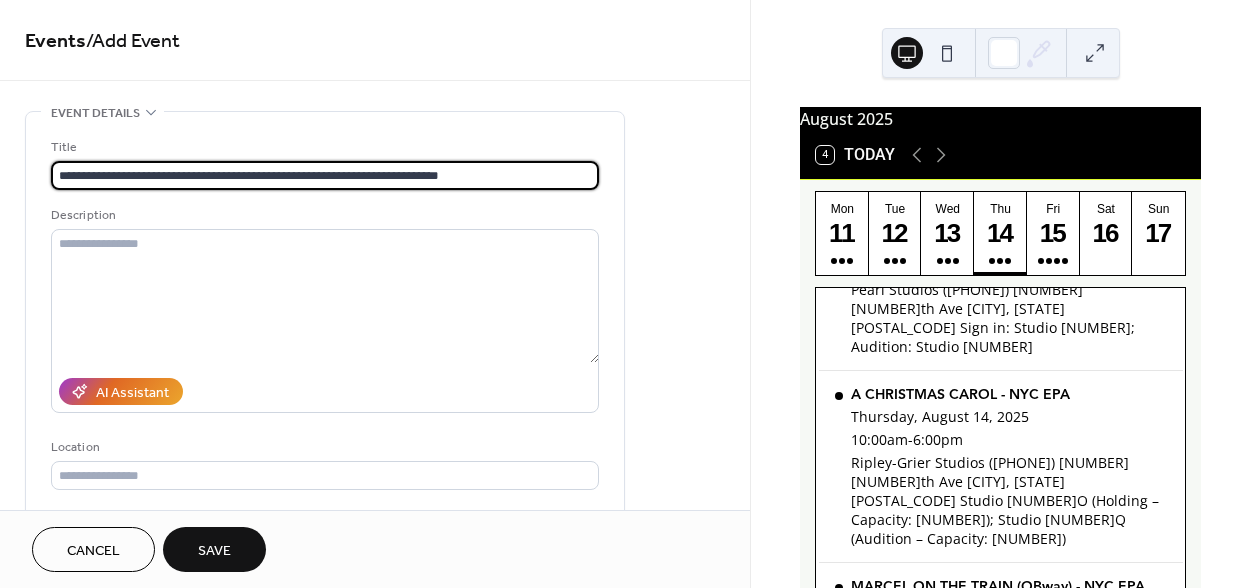 type on "**********" 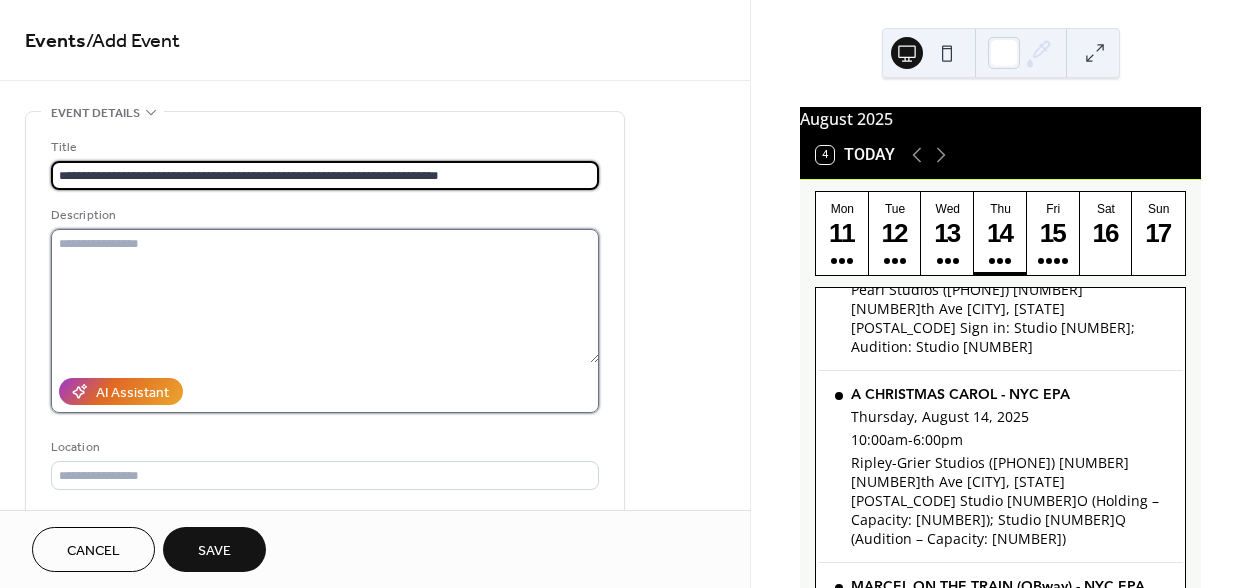 click at bounding box center [325, 296] 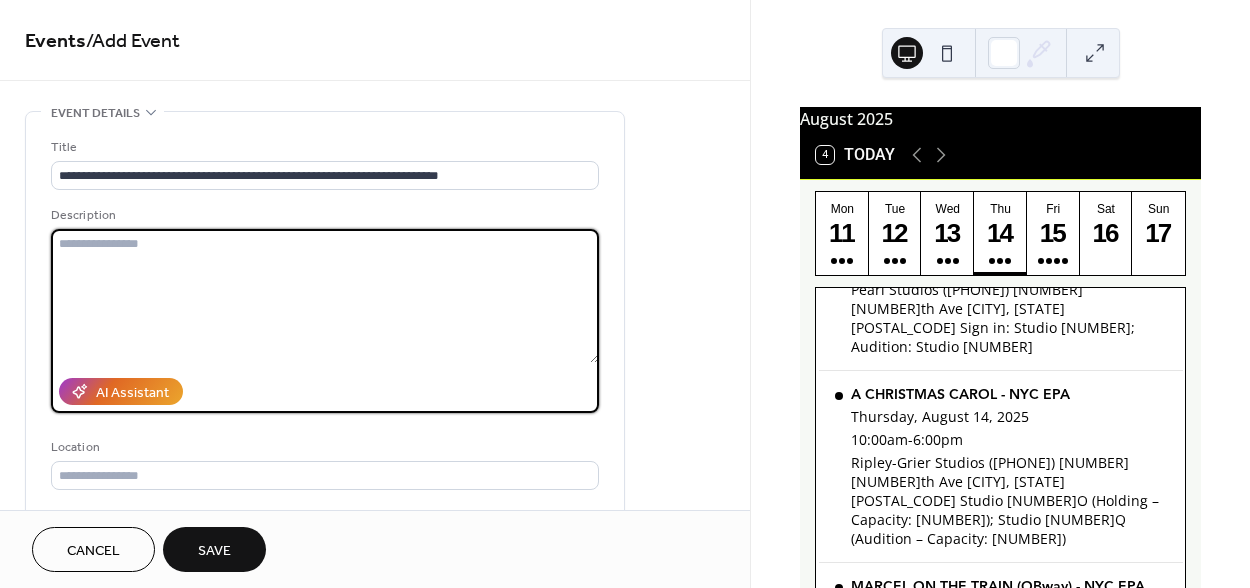 paste on "**********" 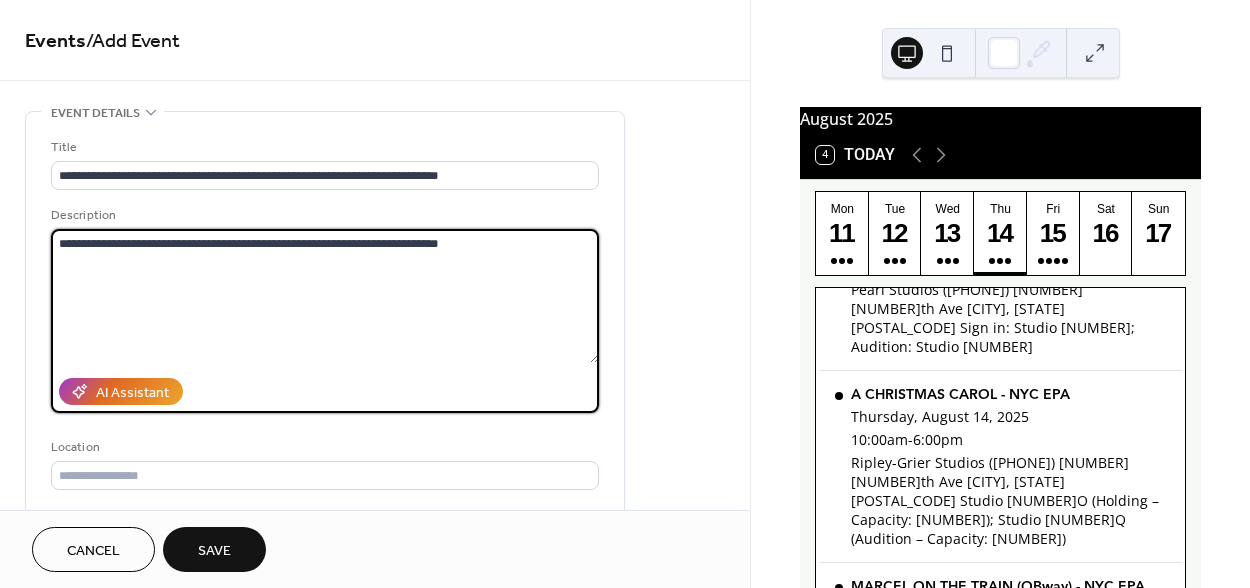type on "**********" 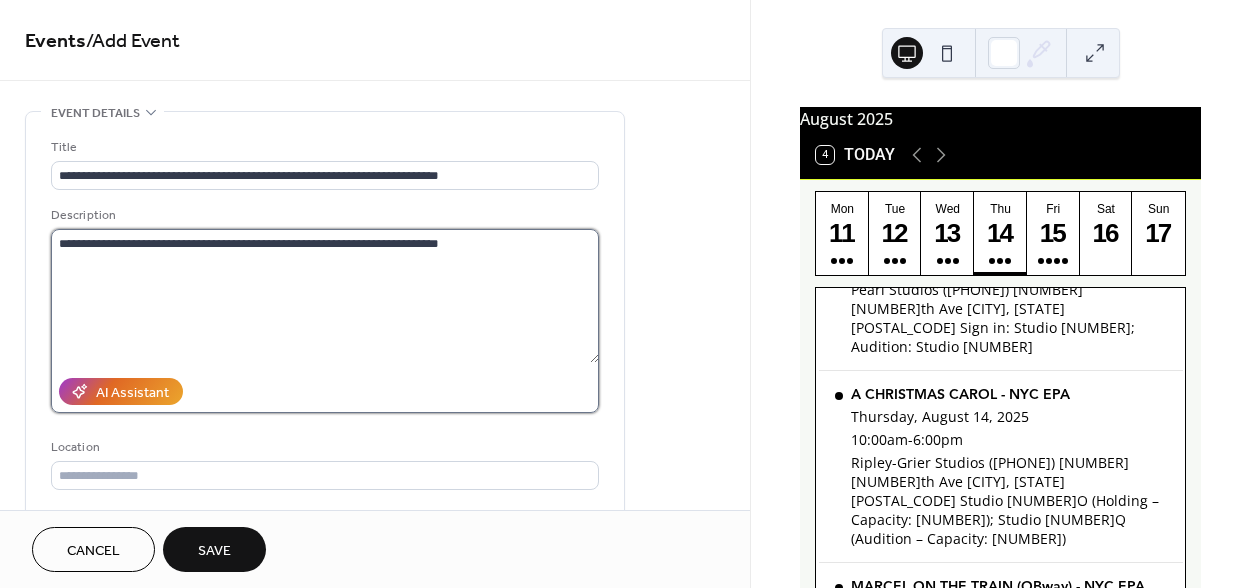 click on "**********" at bounding box center [325, 296] 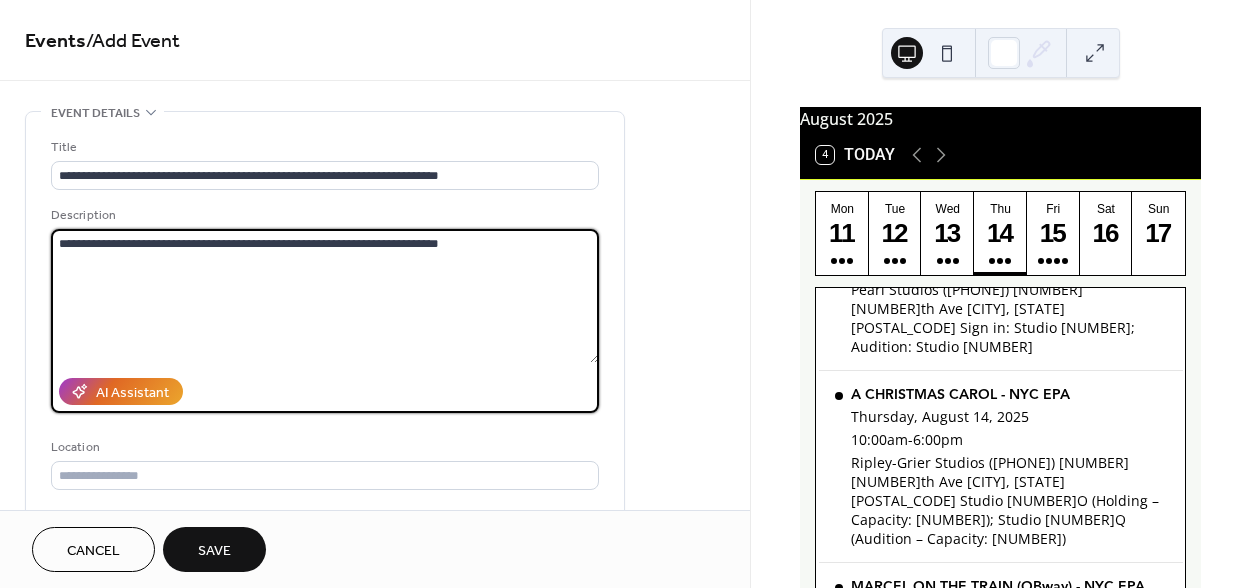 click on "**********" at bounding box center (325, 296) 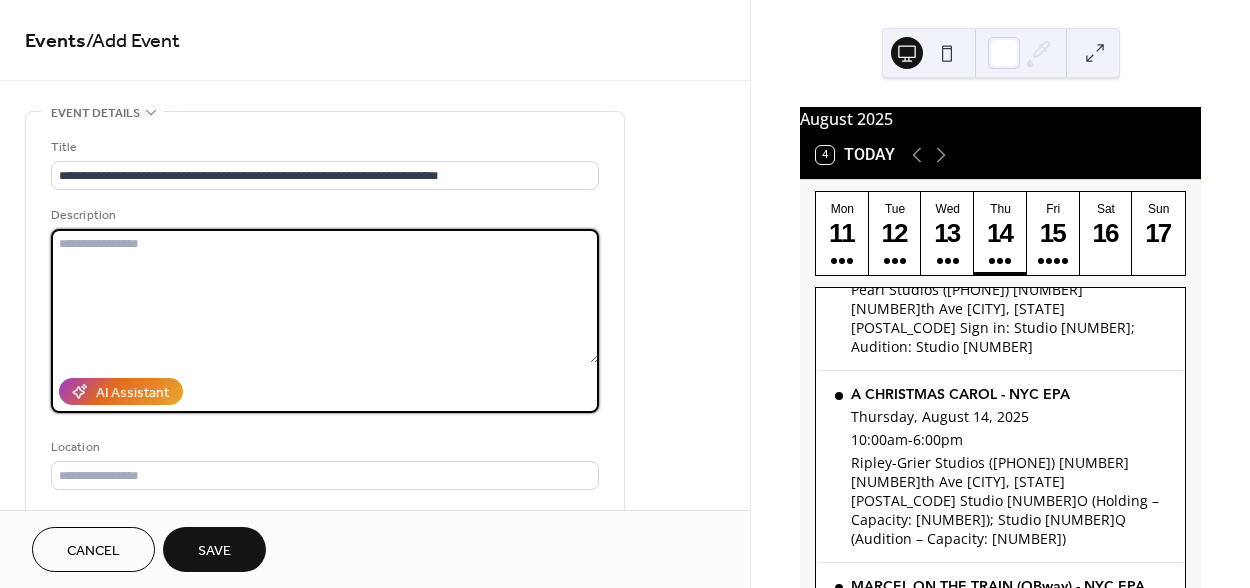 click at bounding box center (325, 296) 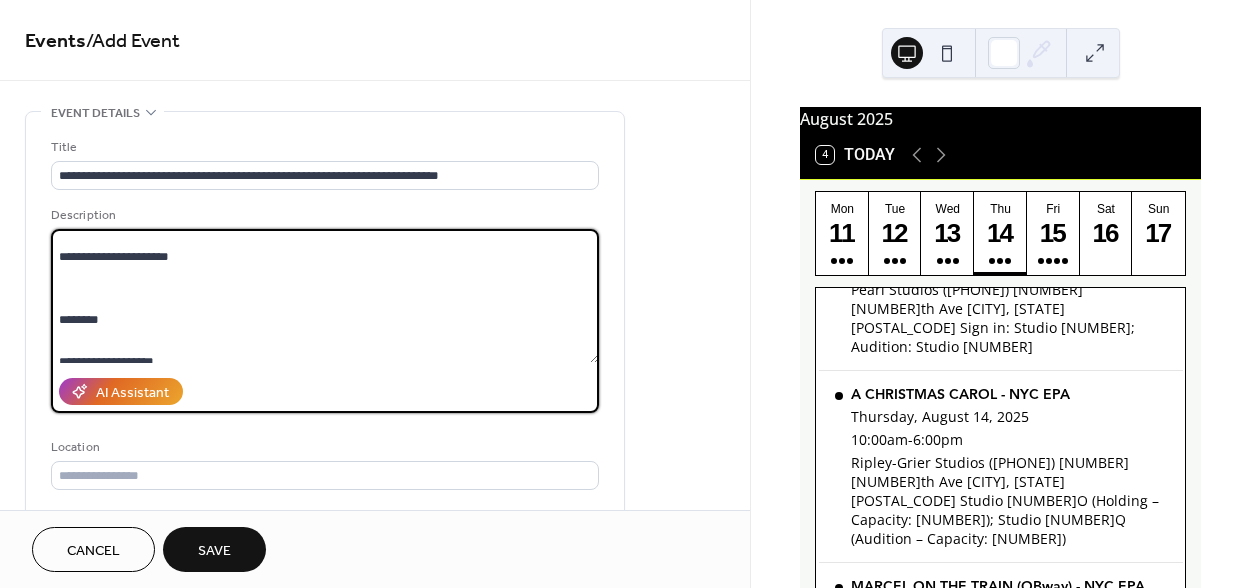 scroll, scrollTop: 0, scrollLeft: 0, axis: both 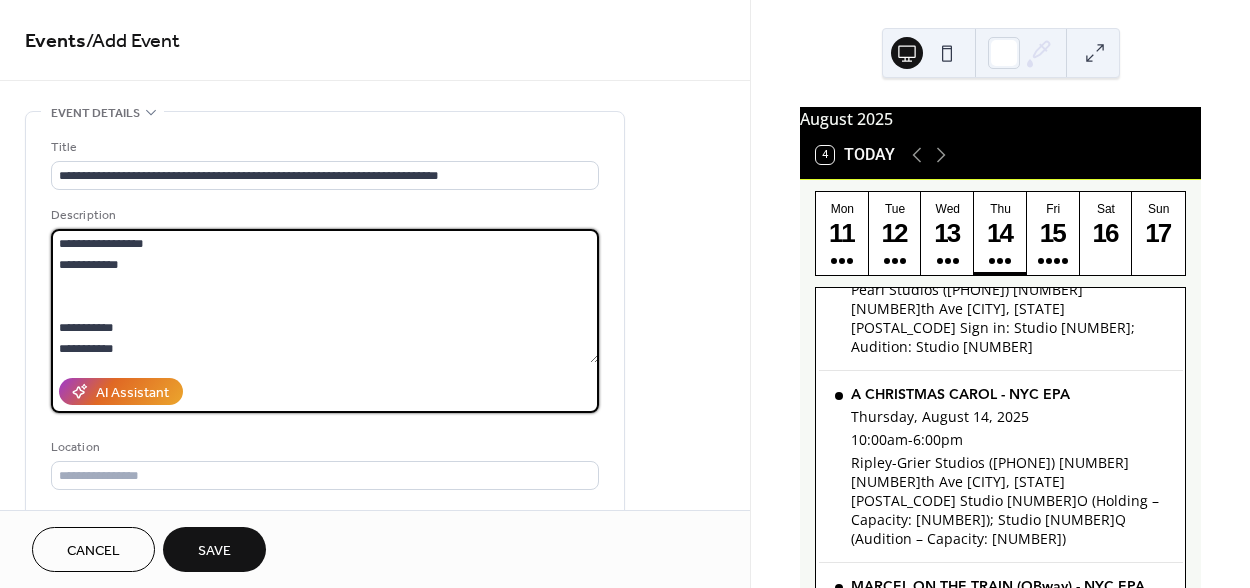 type on "**********" 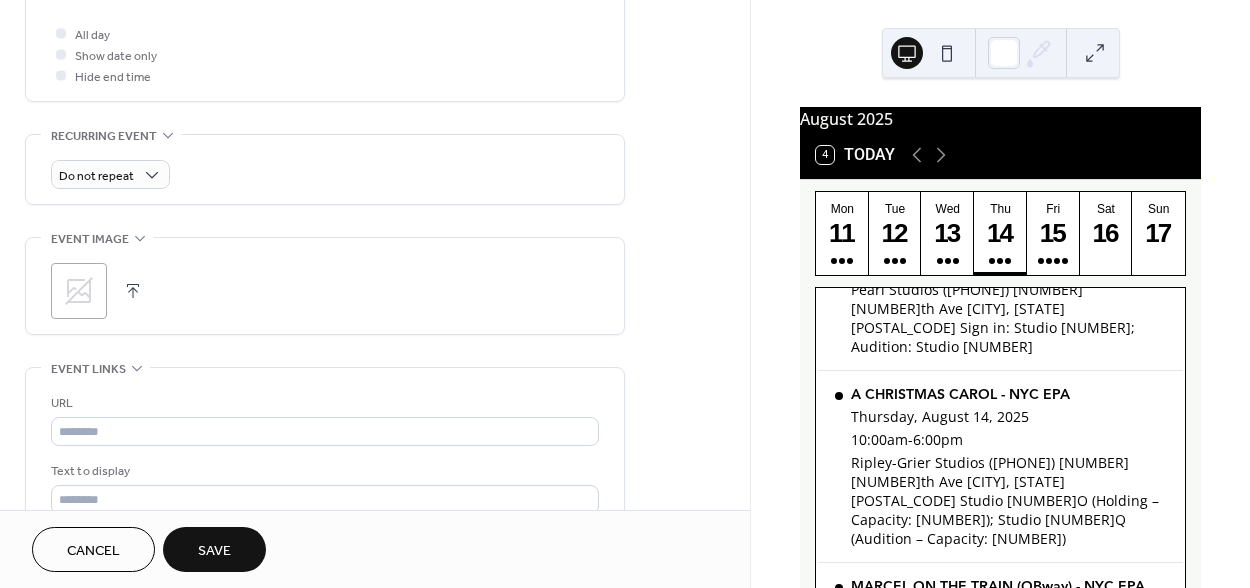 scroll, scrollTop: 763, scrollLeft: 0, axis: vertical 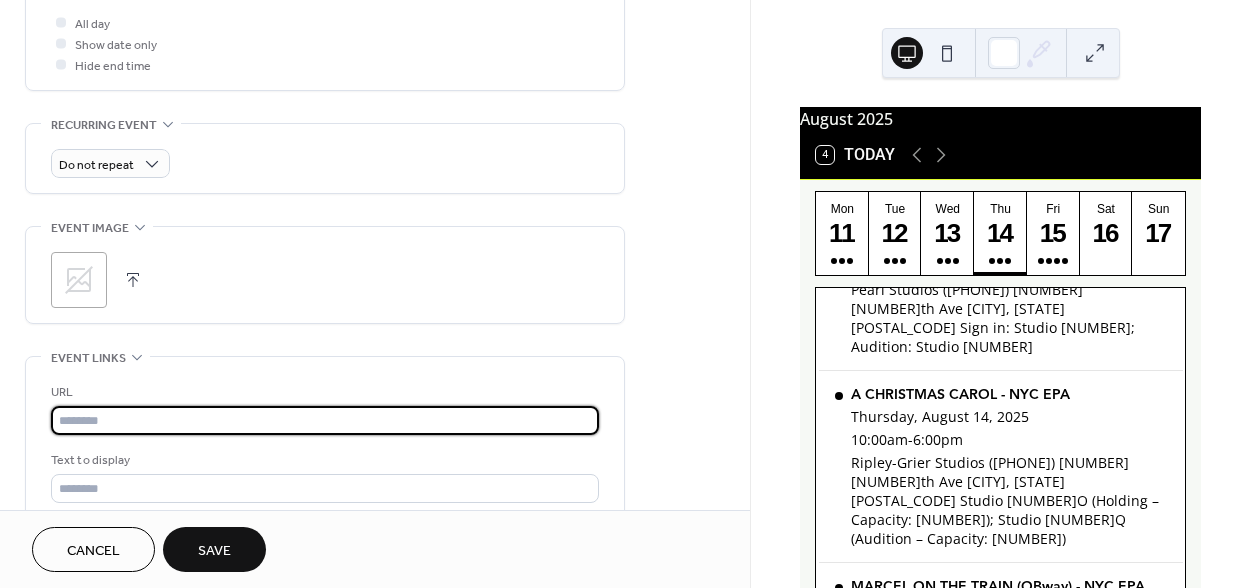 click at bounding box center [325, 420] 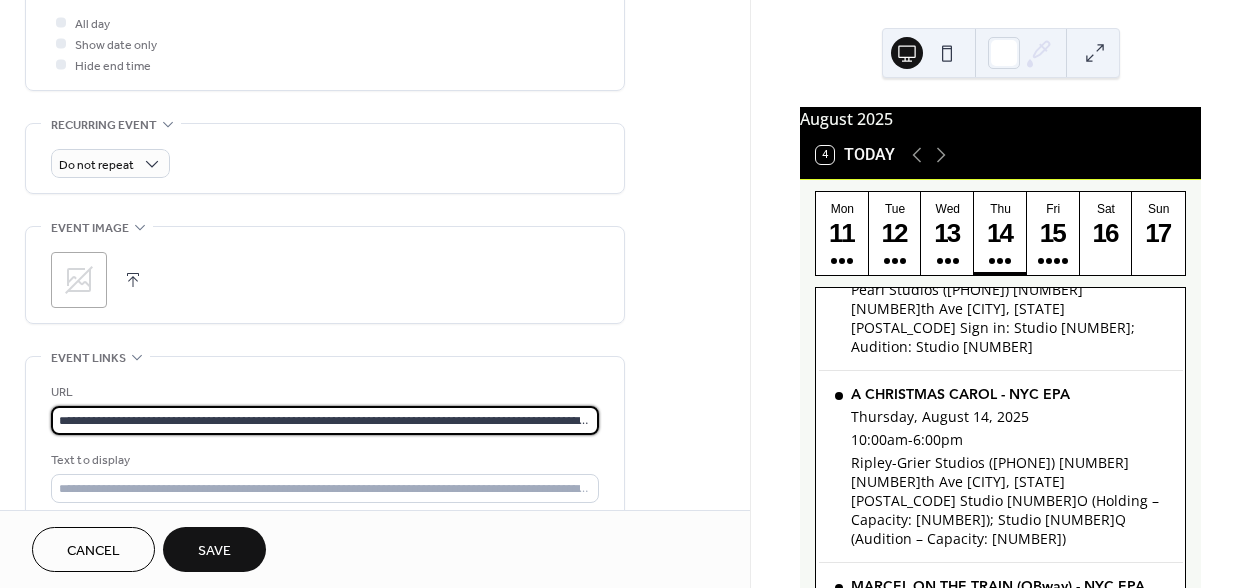 scroll, scrollTop: 0, scrollLeft: 334, axis: horizontal 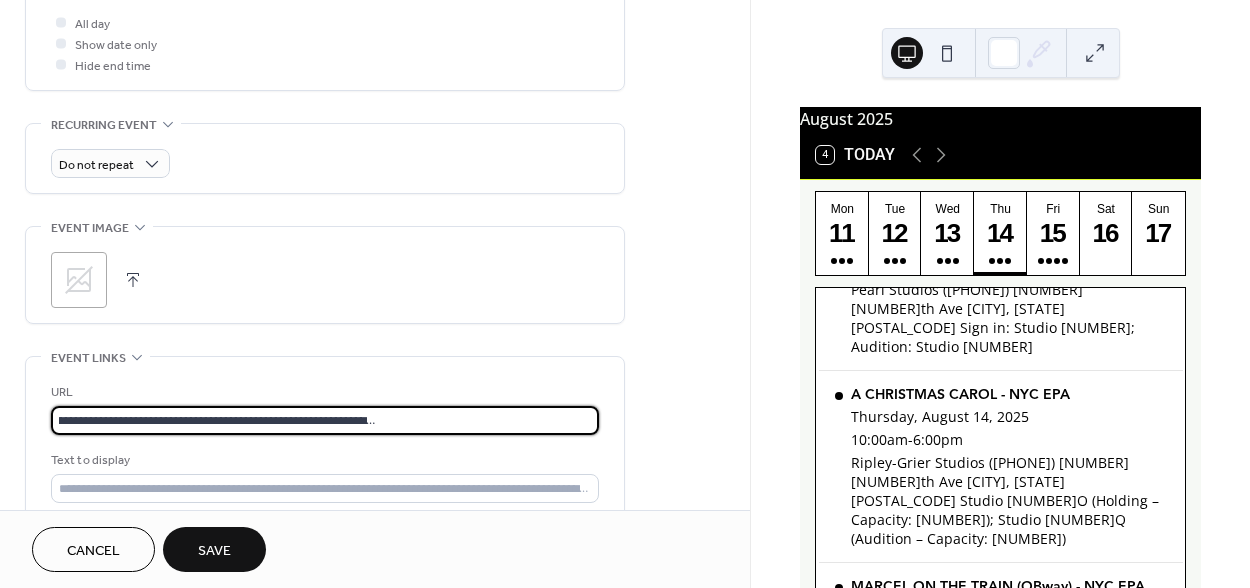 type on "**********" 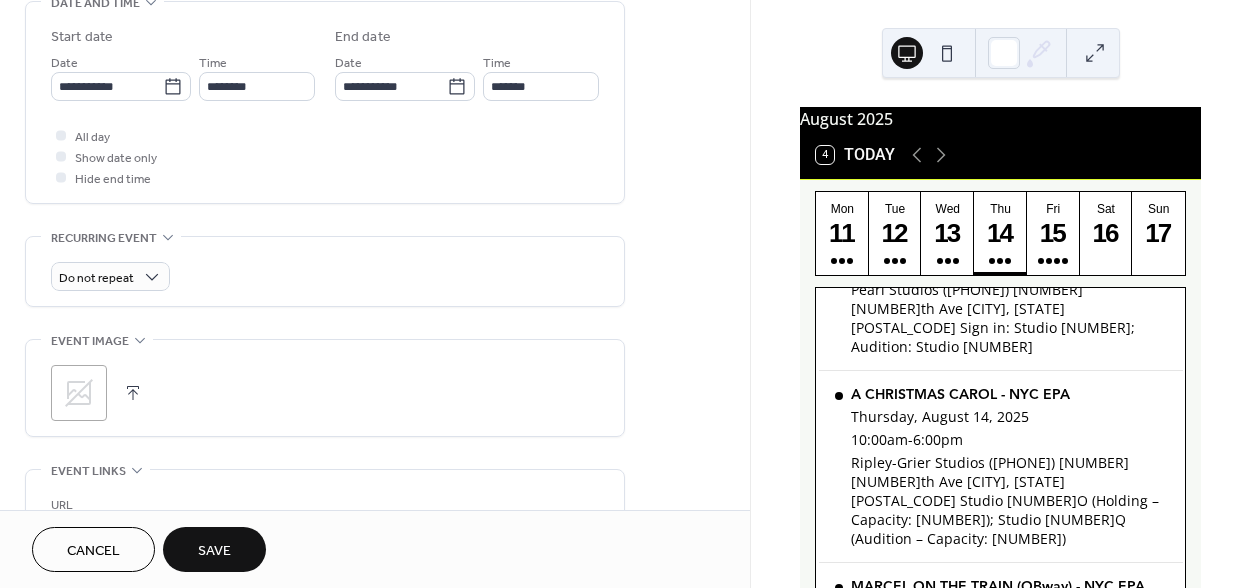 scroll, scrollTop: 646, scrollLeft: 0, axis: vertical 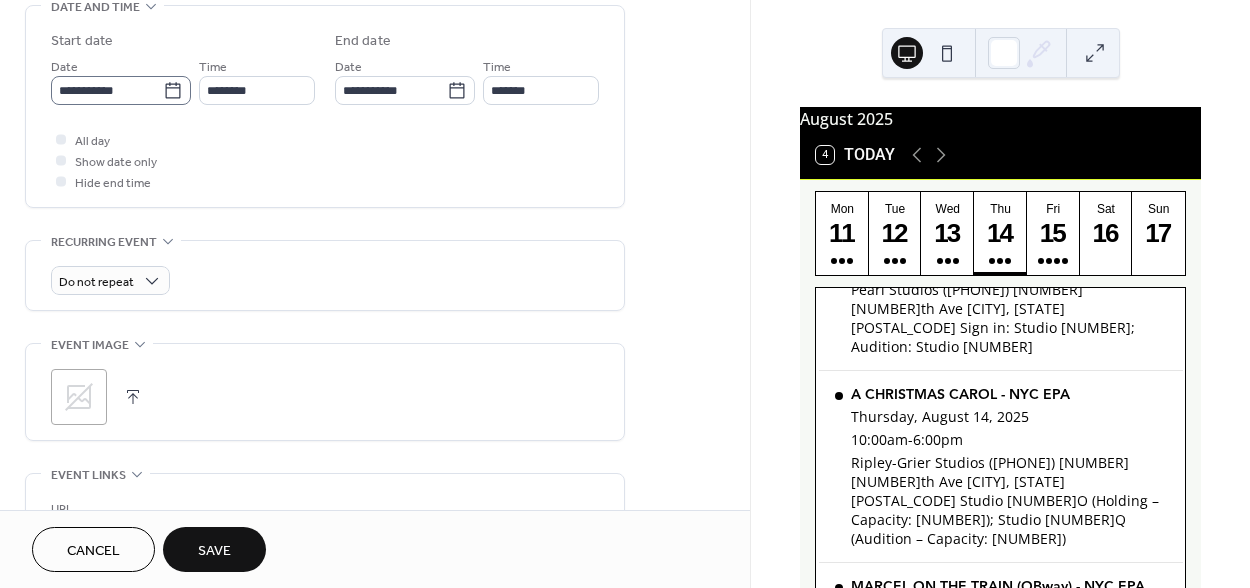 click 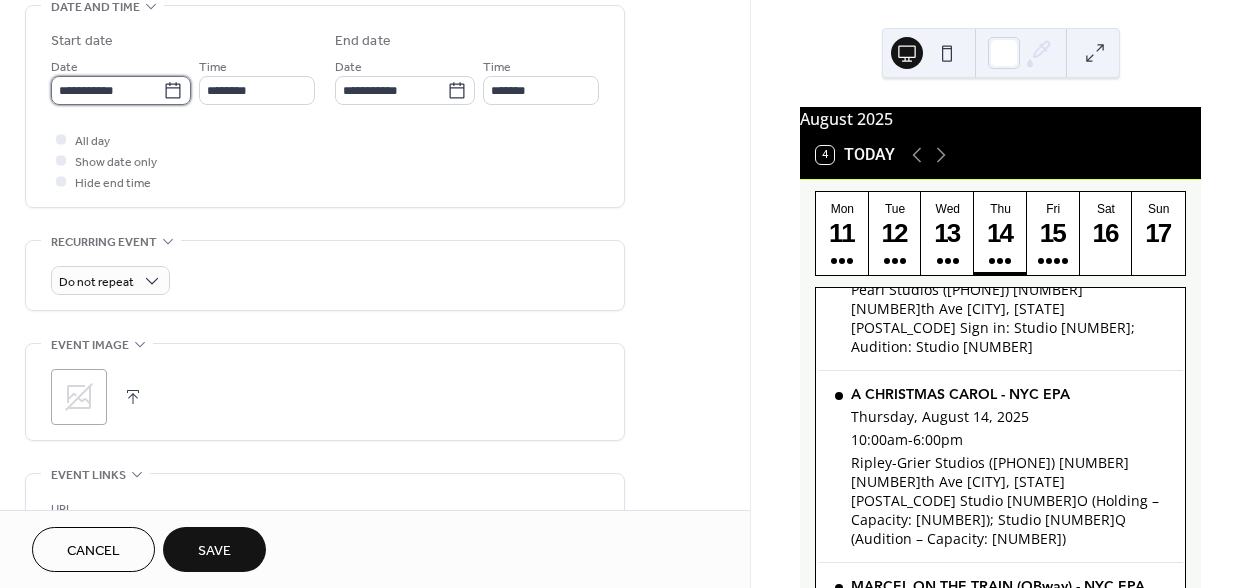 click on "**********" at bounding box center (107, 90) 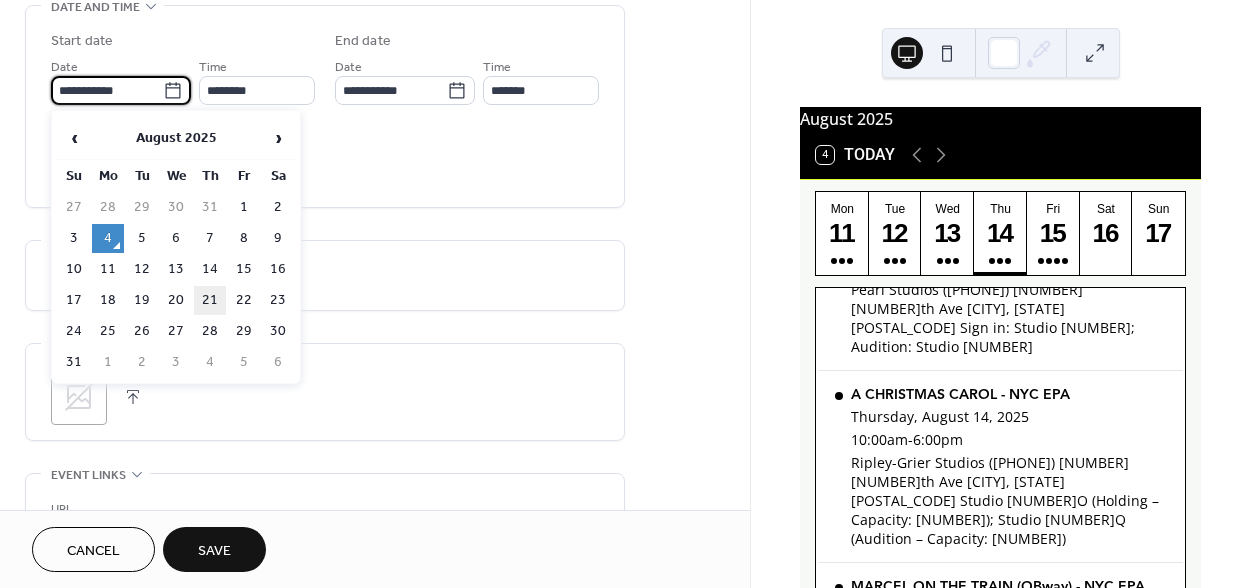 click on "21" at bounding box center [210, 300] 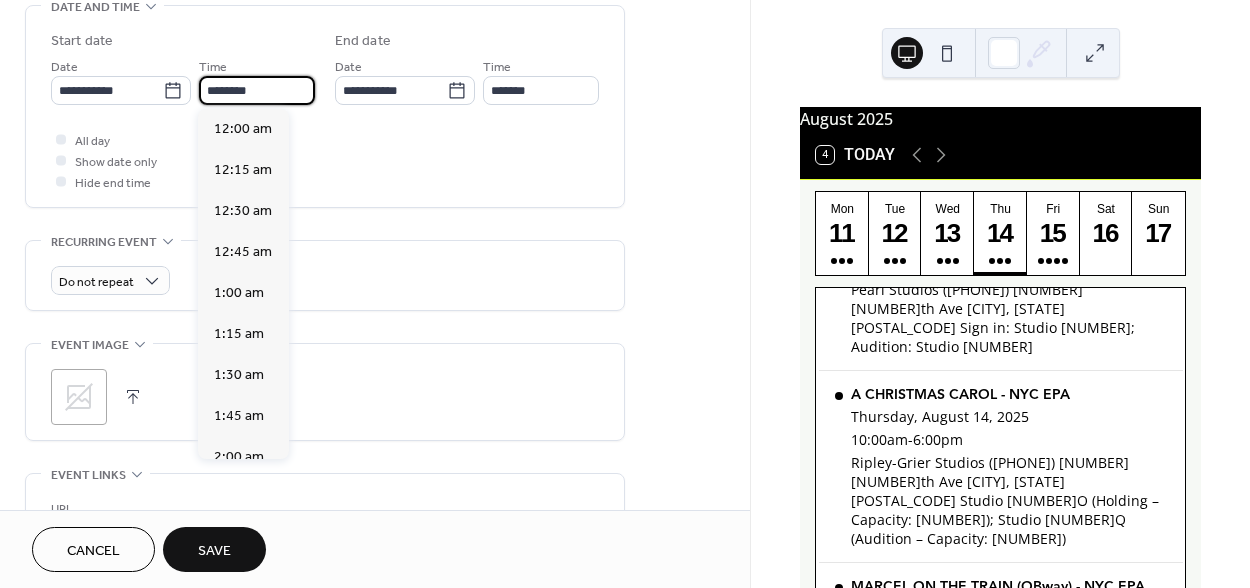click on "********" at bounding box center (257, 90) 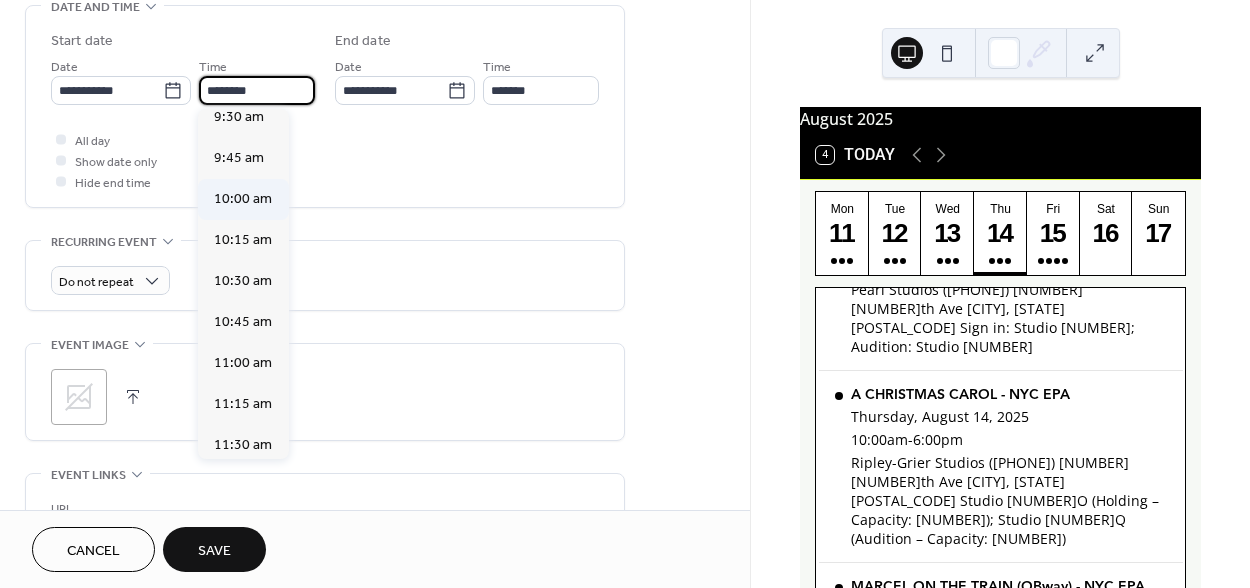 scroll, scrollTop: 1559, scrollLeft: 0, axis: vertical 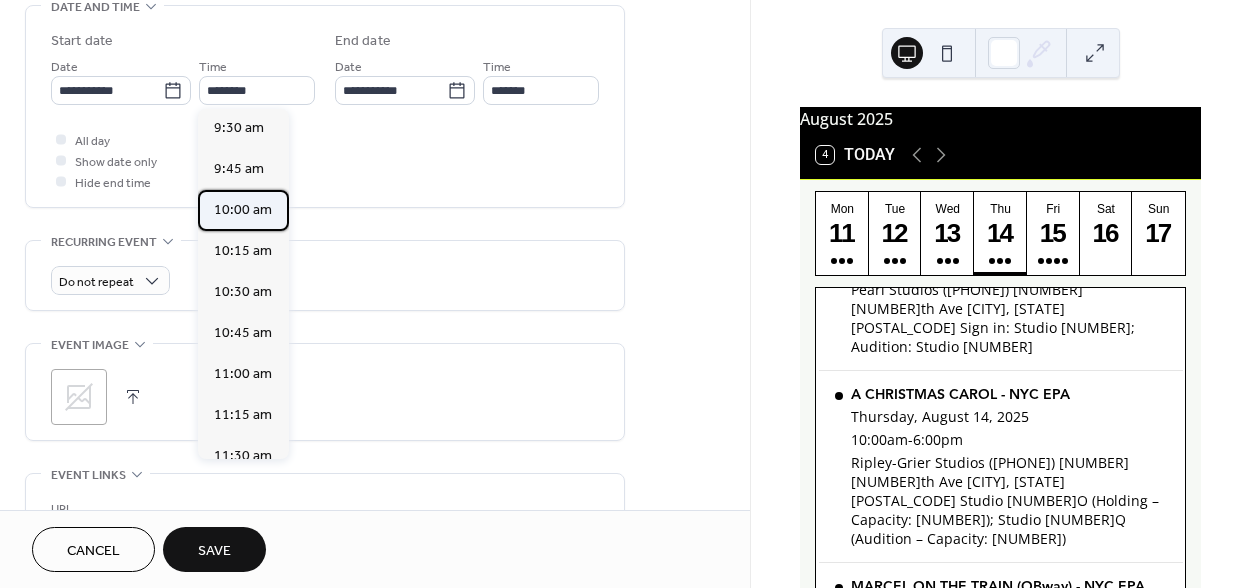 click on "10:00 am" at bounding box center [243, 210] 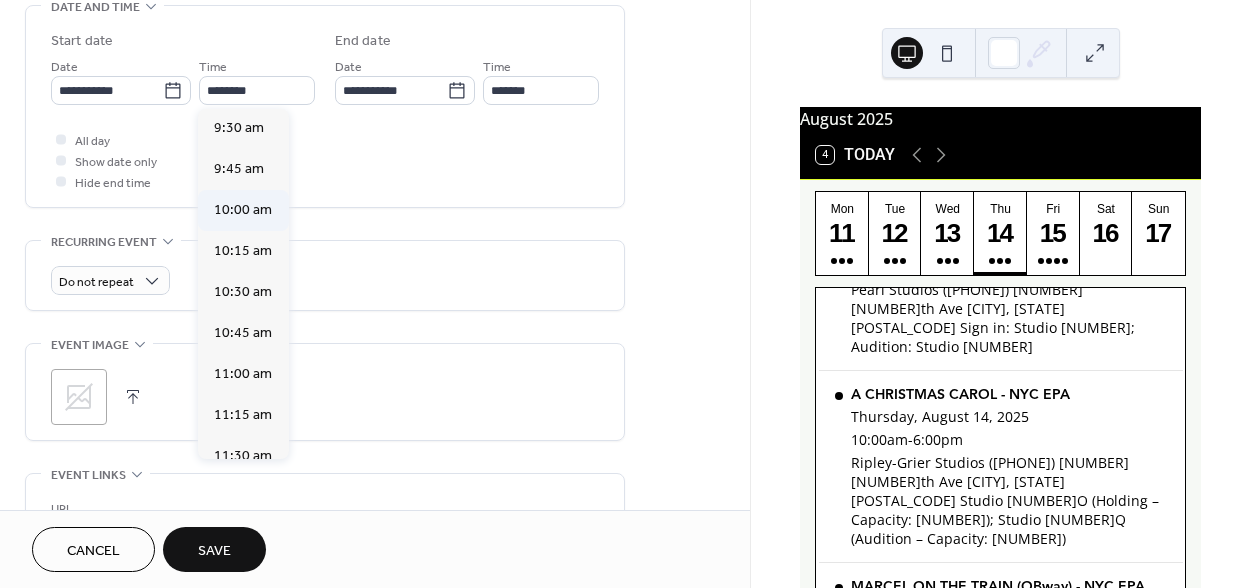 type on "********" 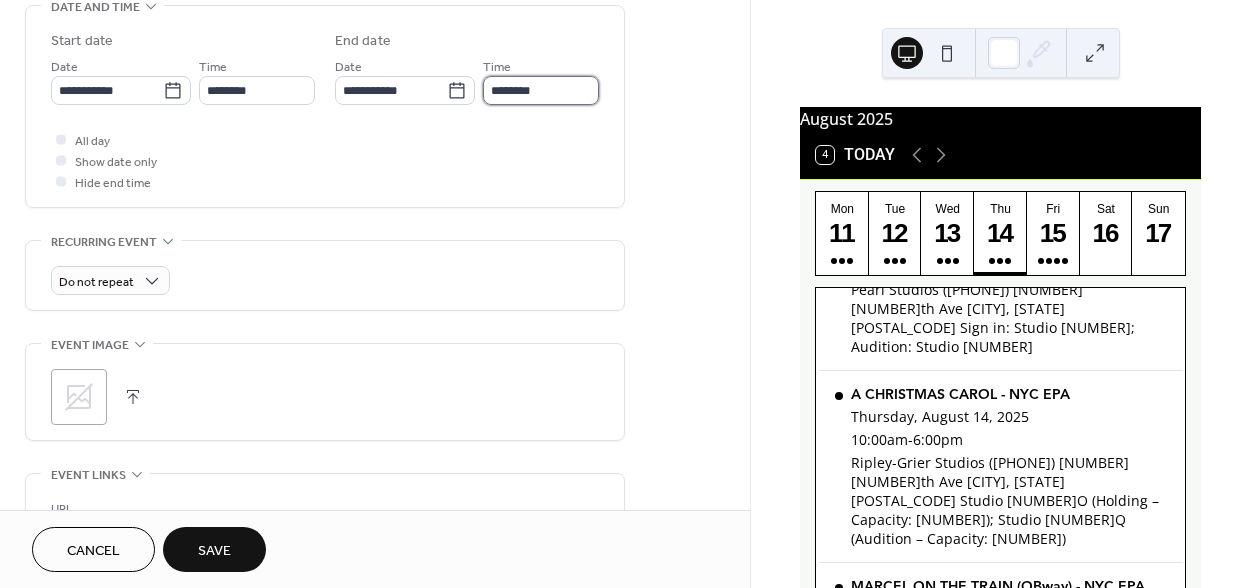 click on "********" at bounding box center (541, 90) 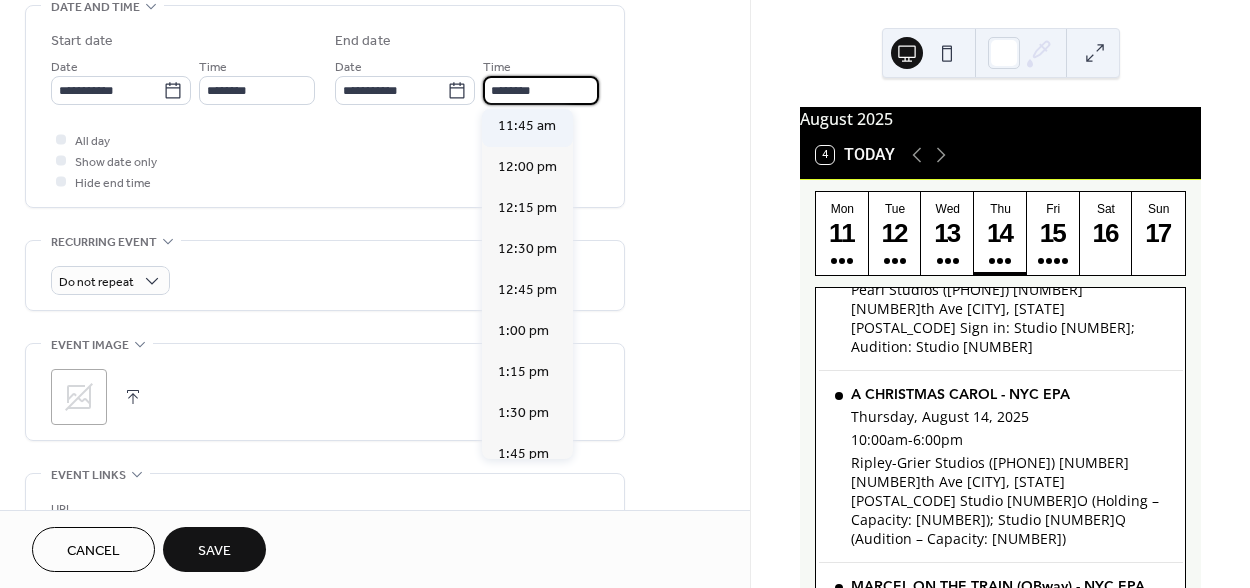 scroll, scrollTop: 253, scrollLeft: 0, axis: vertical 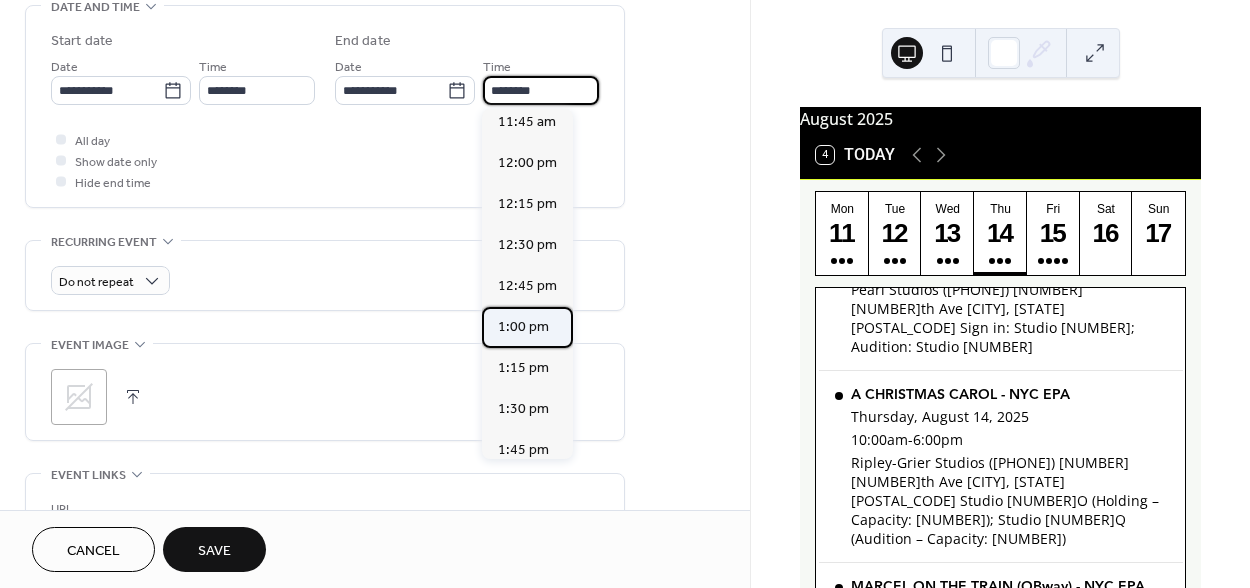 click on "1:00 pm" at bounding box center [523, 327] 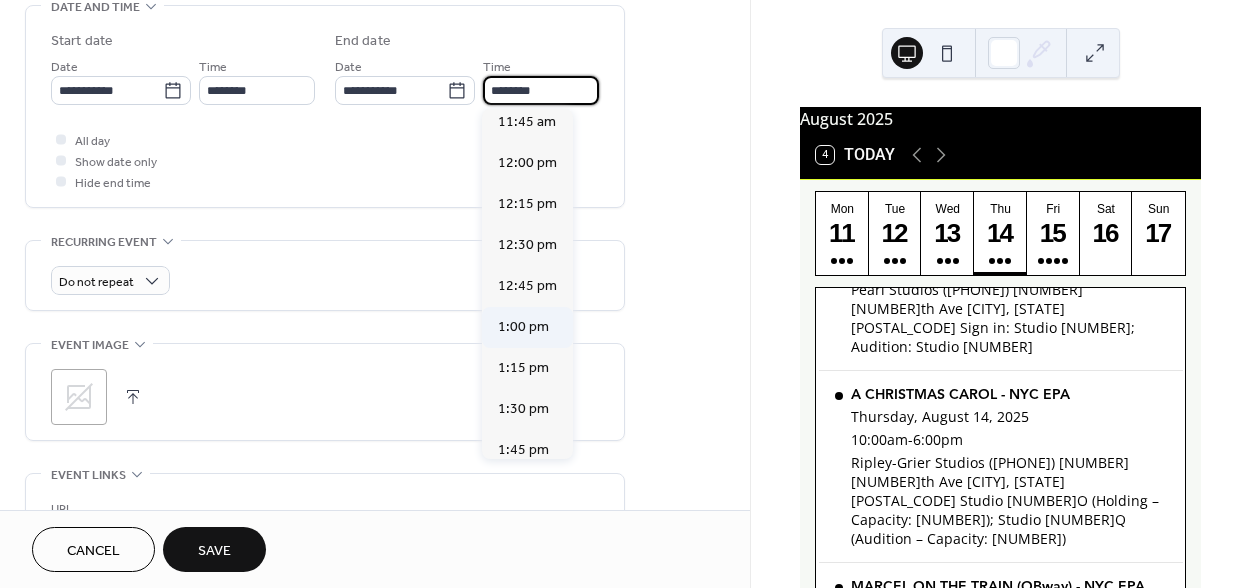 type on "*******" 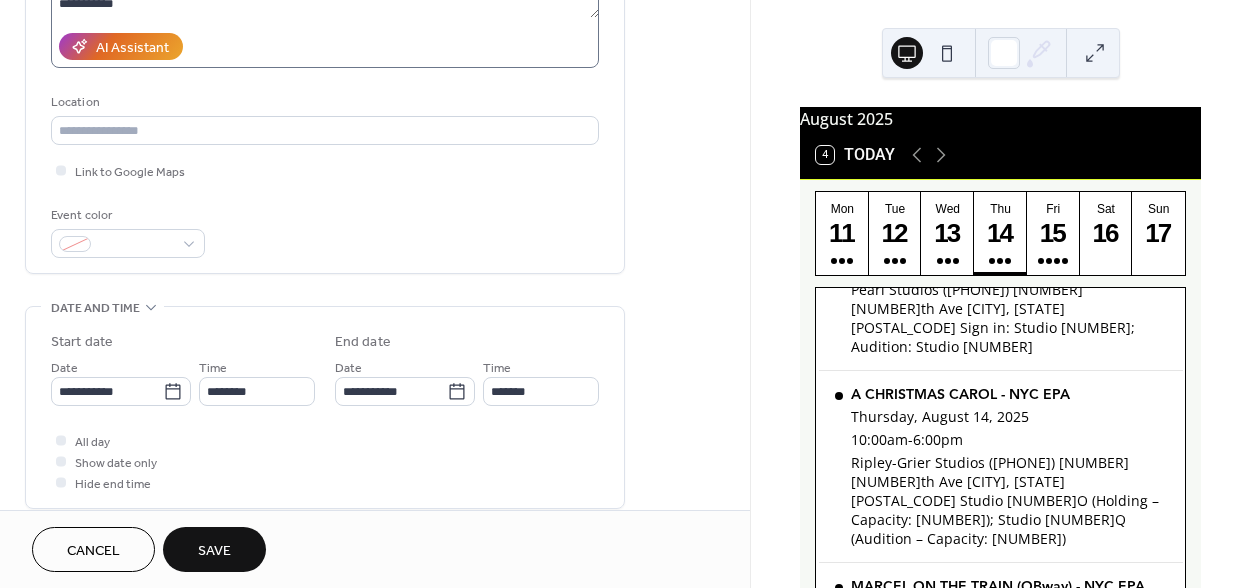 scroll, scrollTop: 344, scrollLeft: 0, axis: vertical 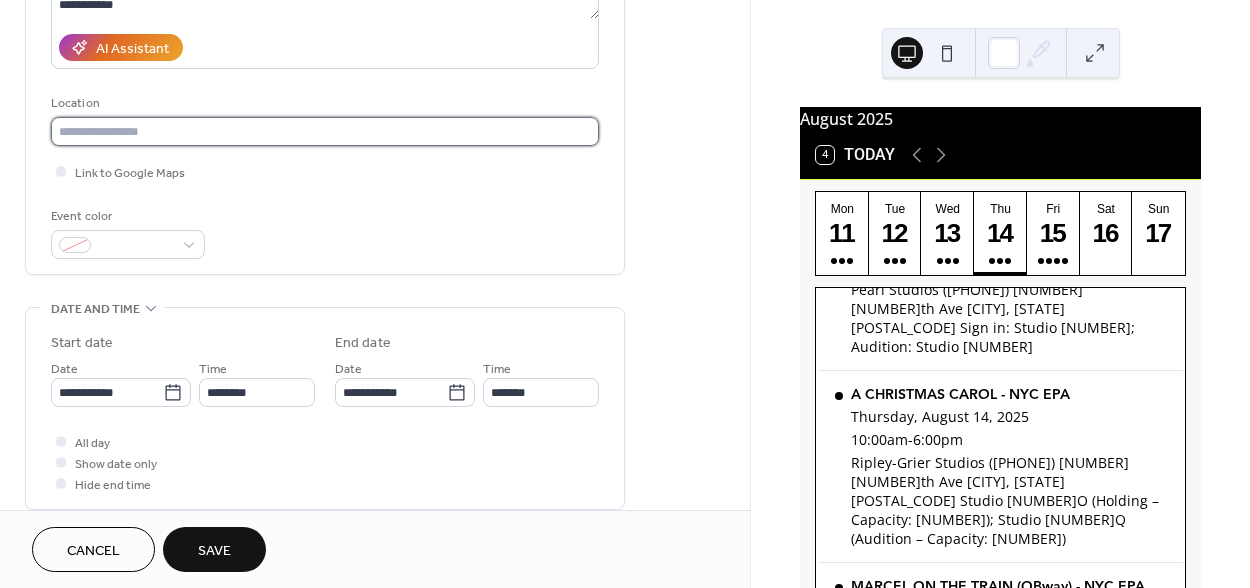 click at bounding box center (325, 131) 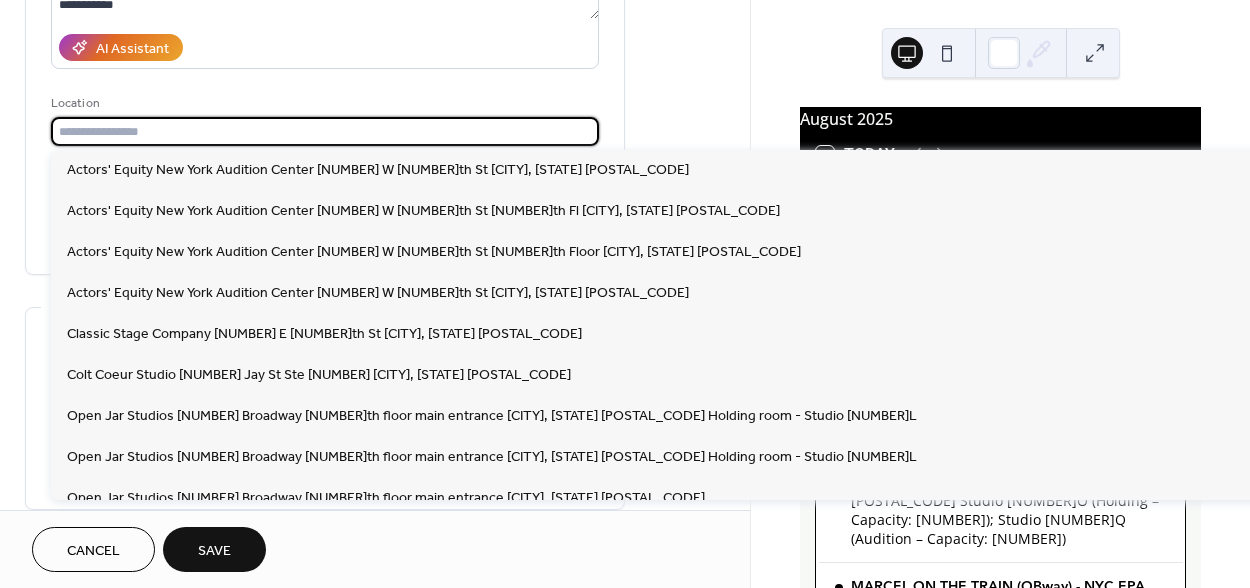 paste on "**********" 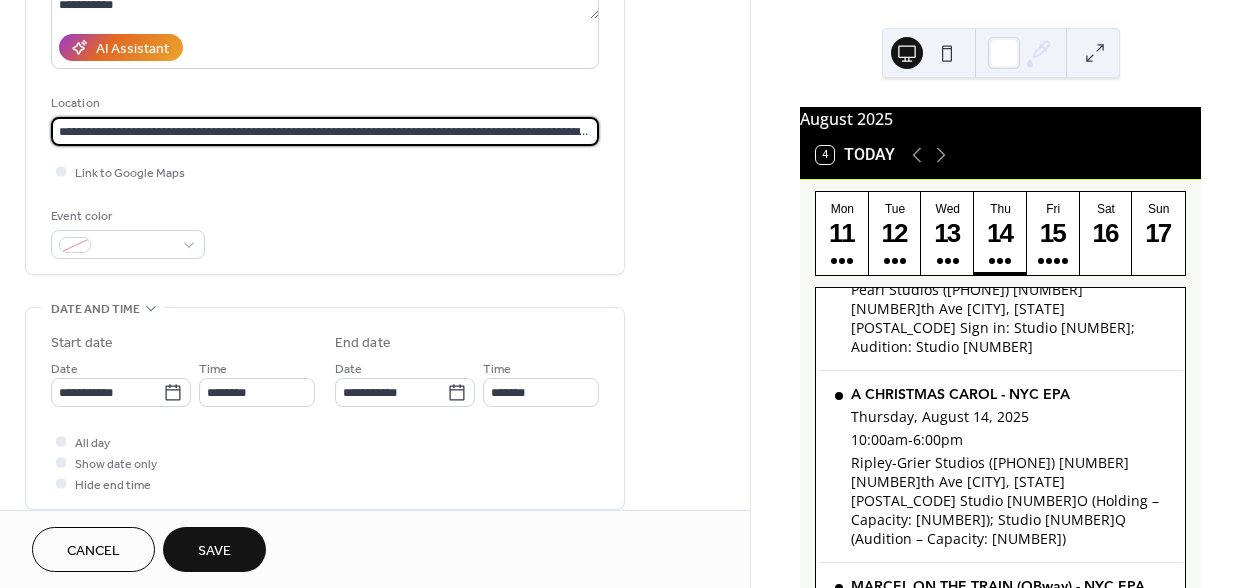 scroll, scrollTop: 0, scrollLeft: 74, axis: horizontal 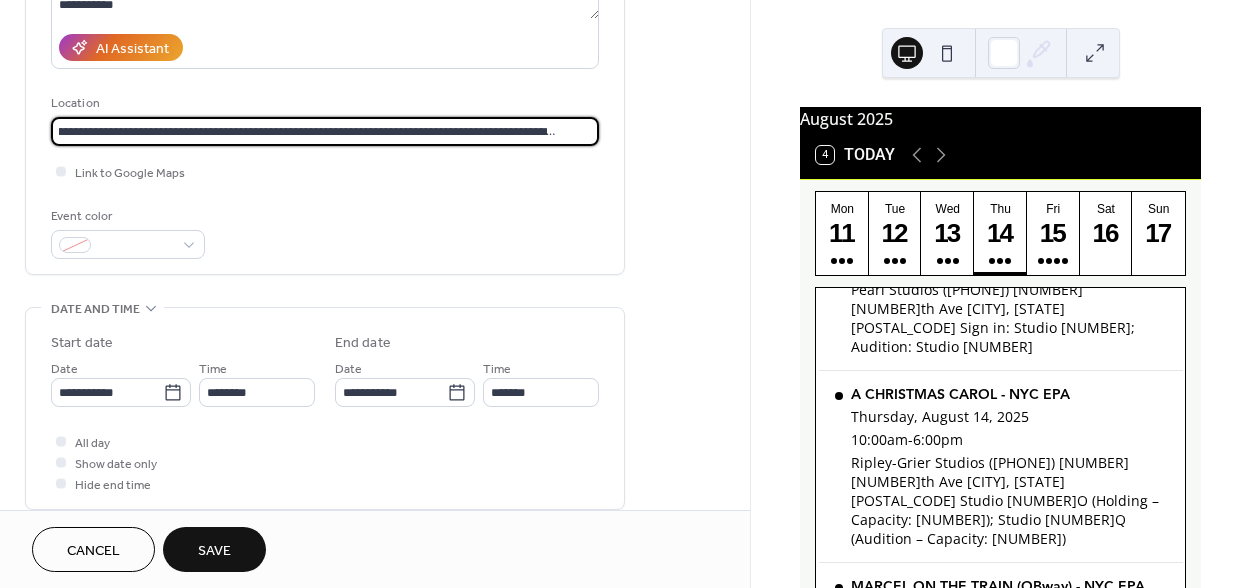 type on "**********" 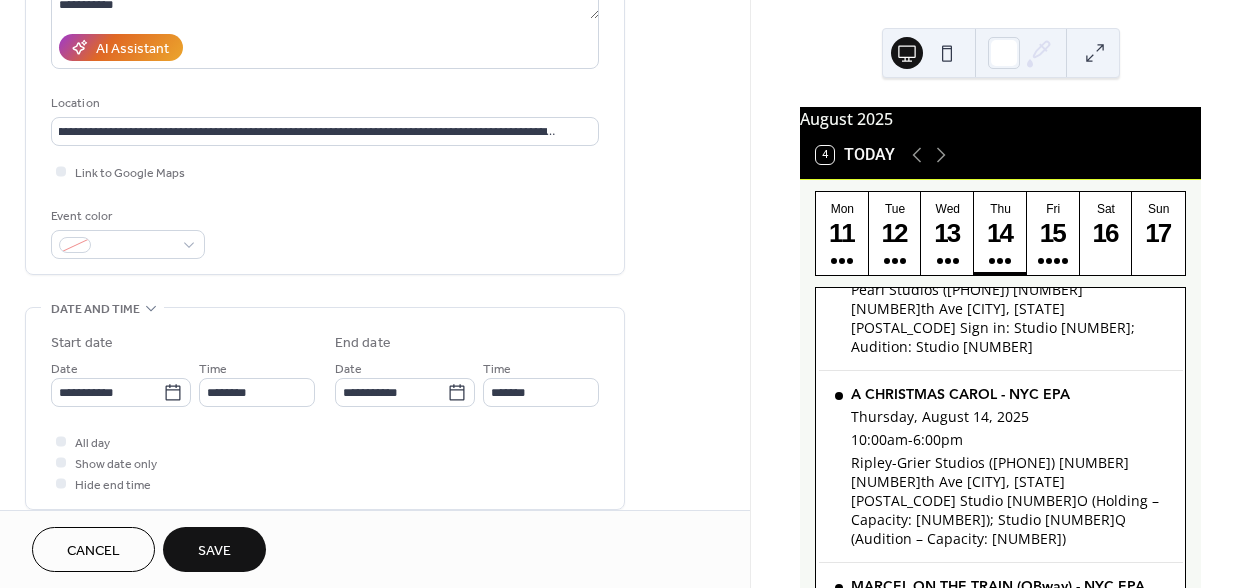 scroll, scrollTop: 0, scrollLeft: 0, axis: both 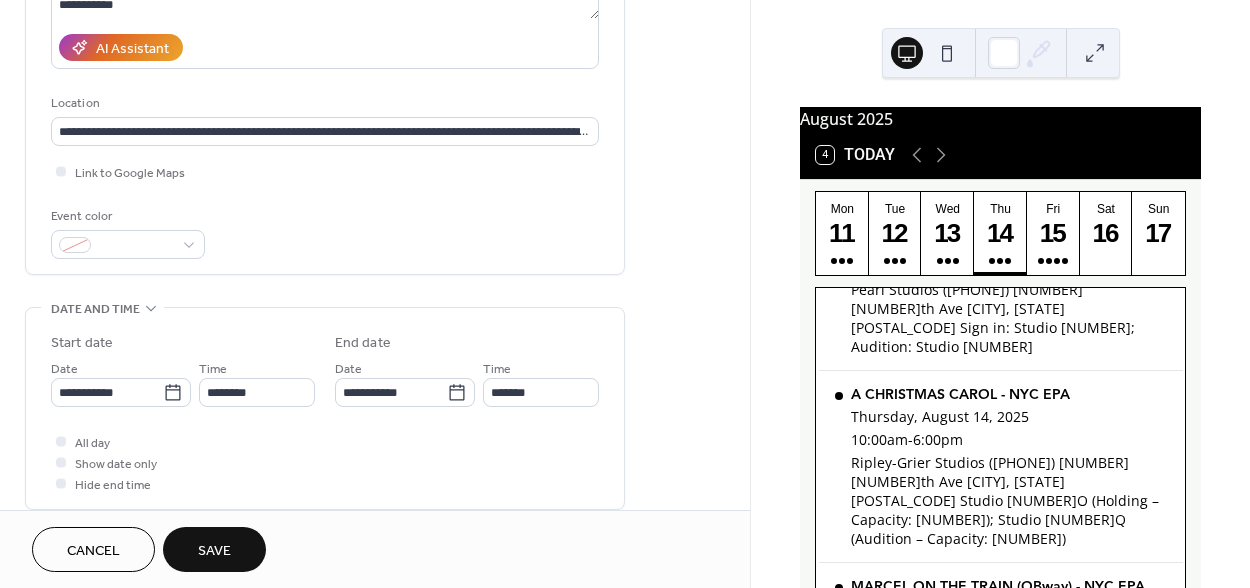 click on "Save" at bounding box center [214, 551] 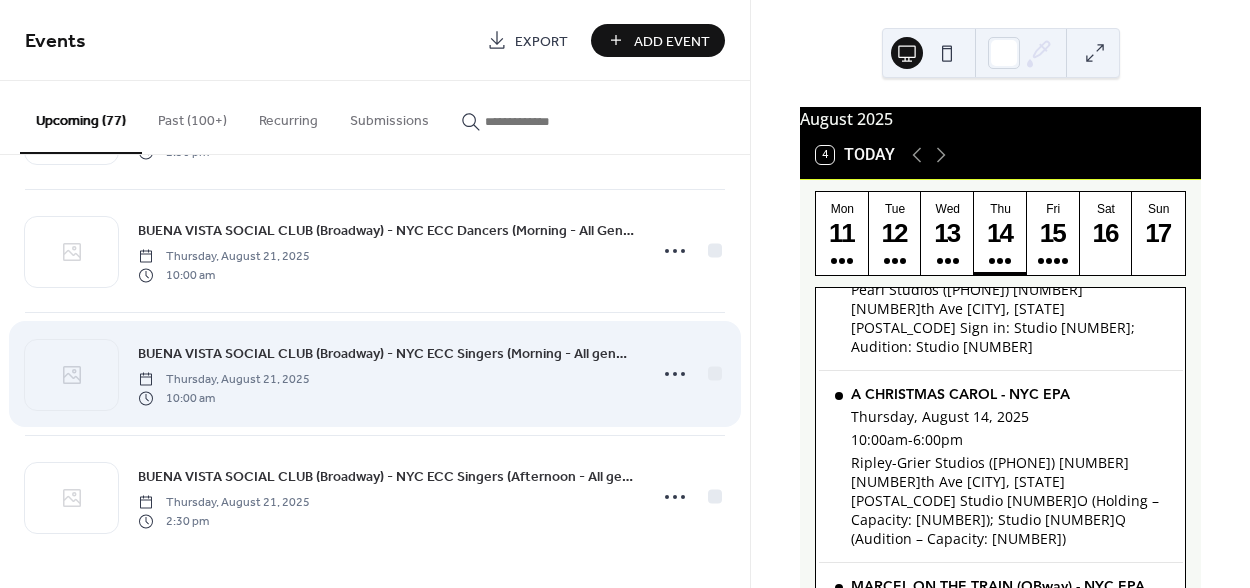 scroll, scrollTop: 8971, scrollLeft: 0, axis: vertical 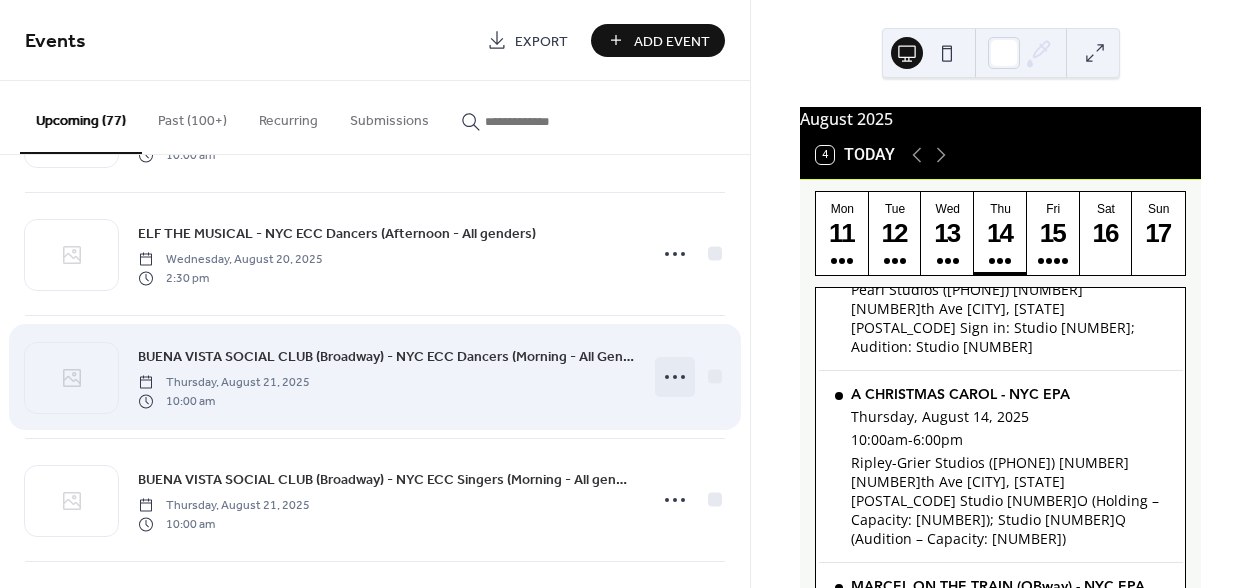 click 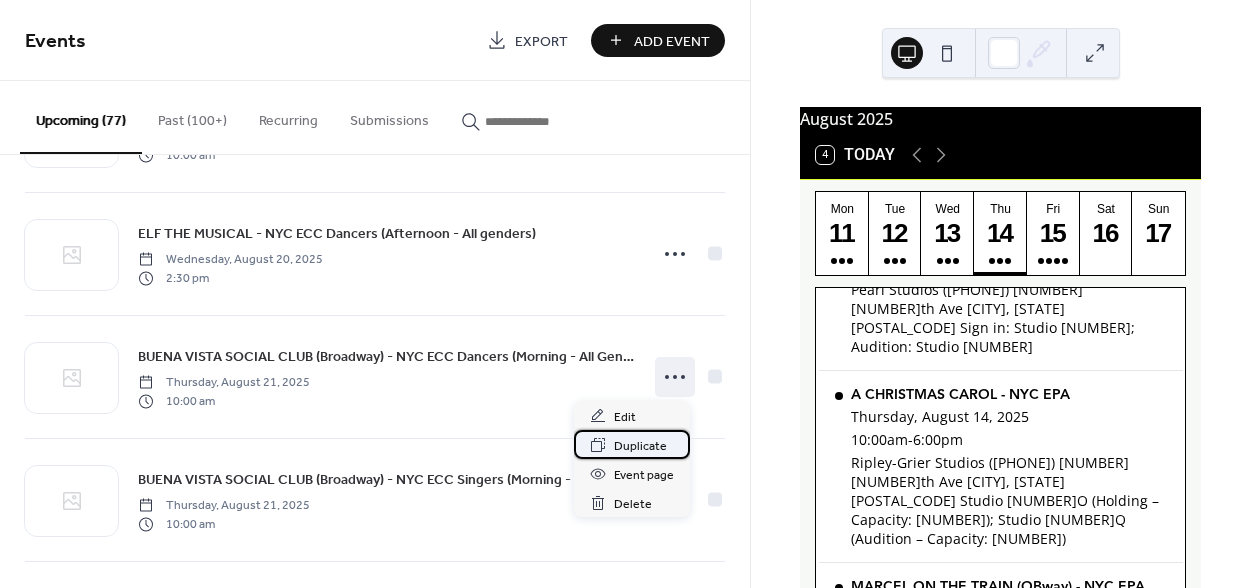 click on "Duplicate" at bounding box center (640, 446) 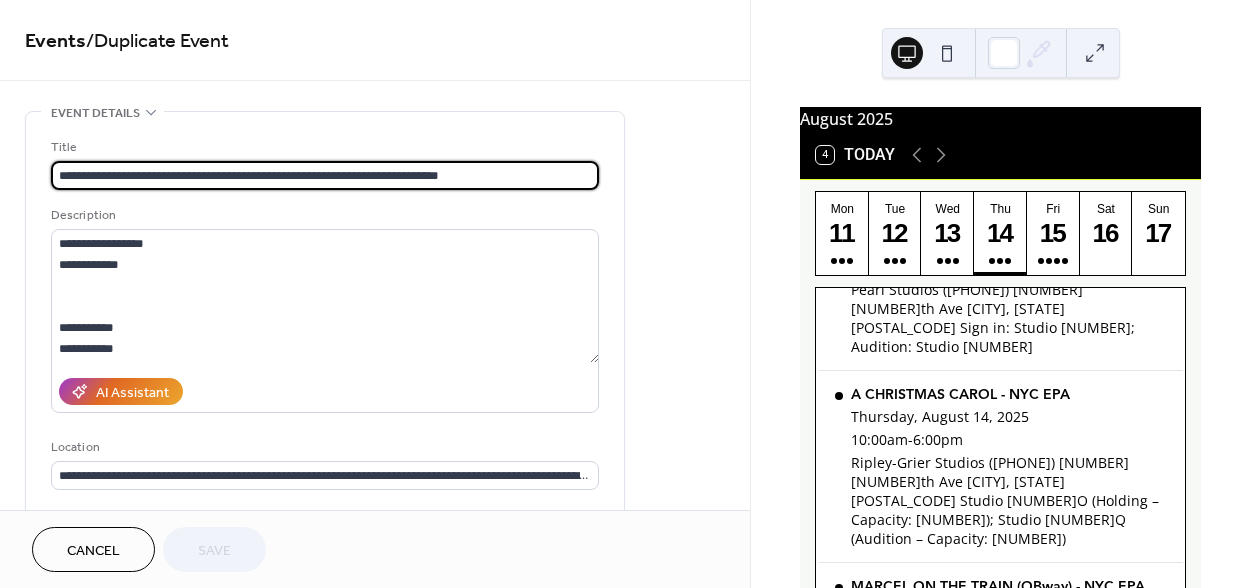 click on "**********" at bounding box center [325, 175] 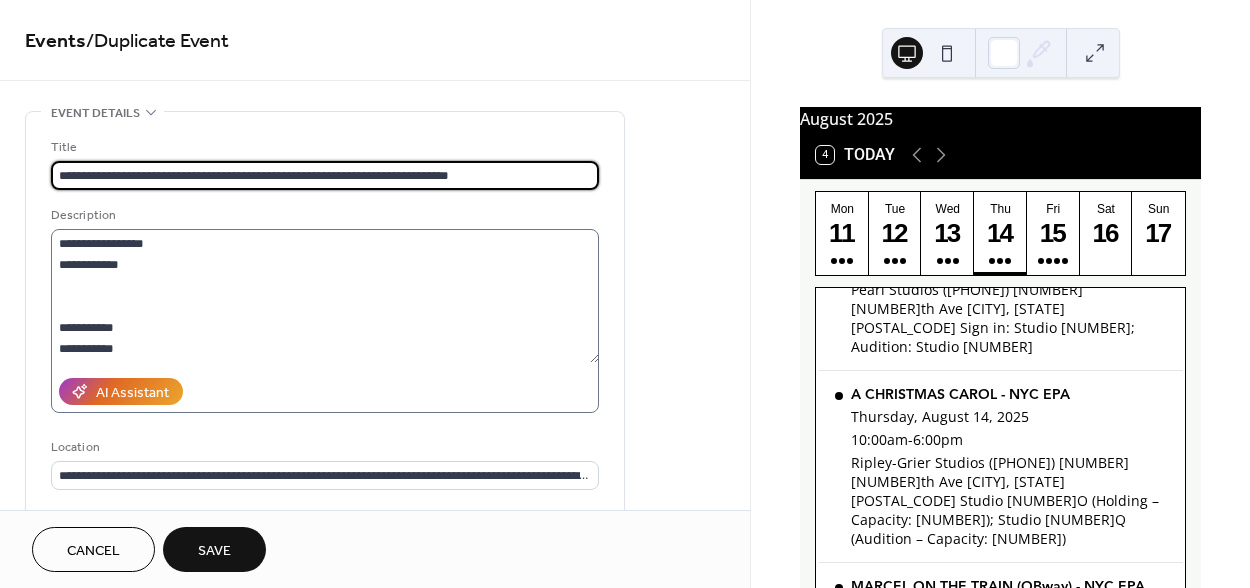 type on "**********" 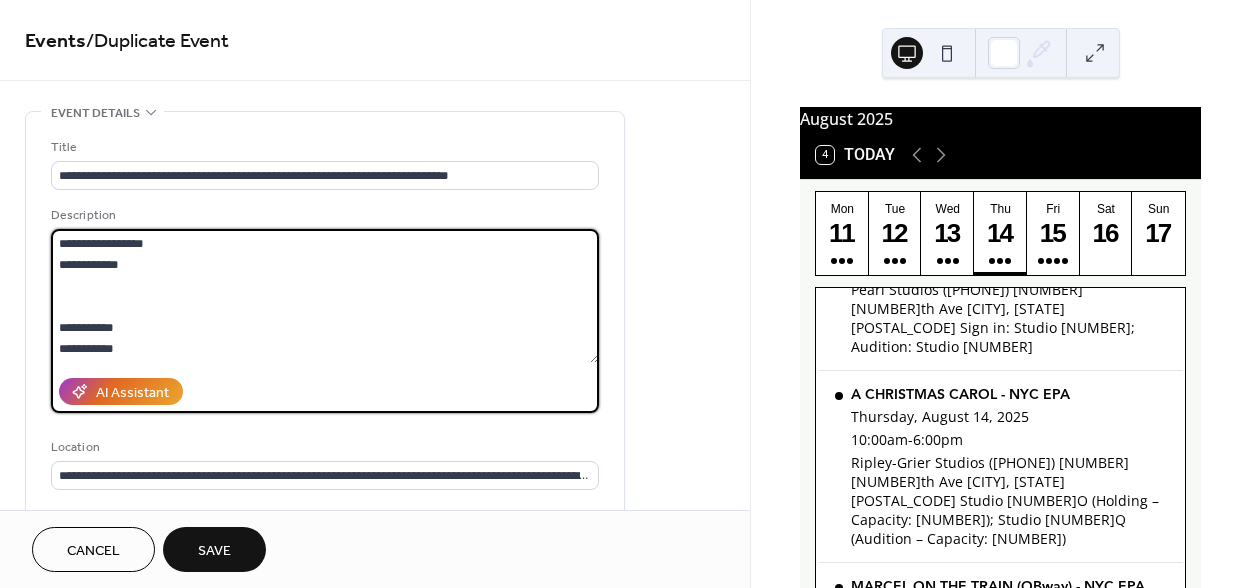 click at bounding box center (325, 296) 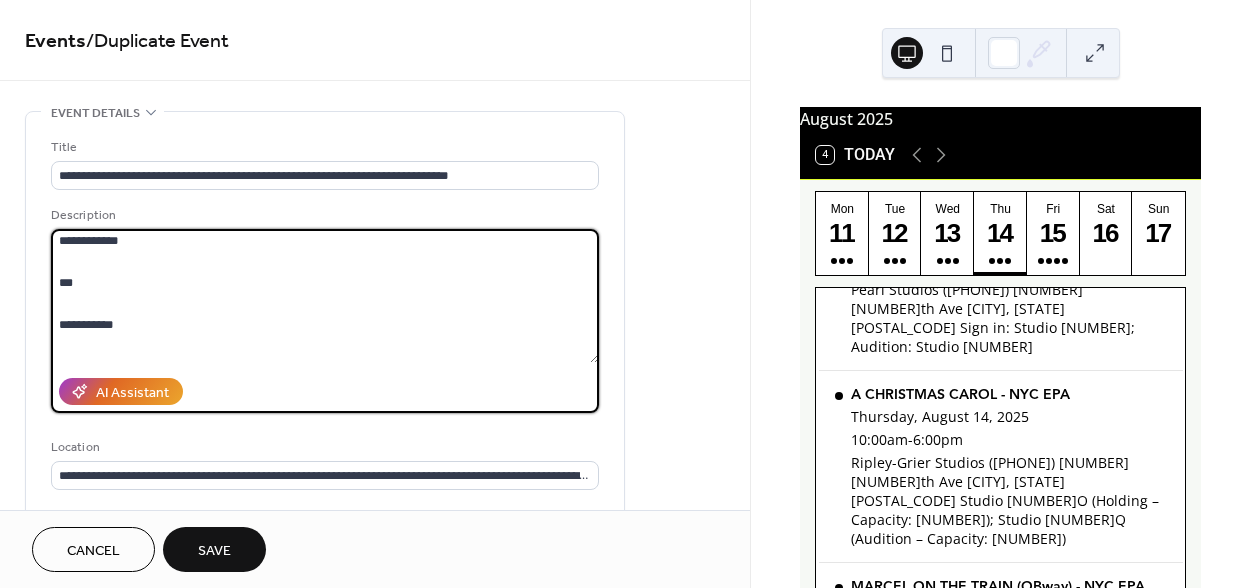 scroll, scrollTop: 279, scrollLeft: 0, axis: vertical 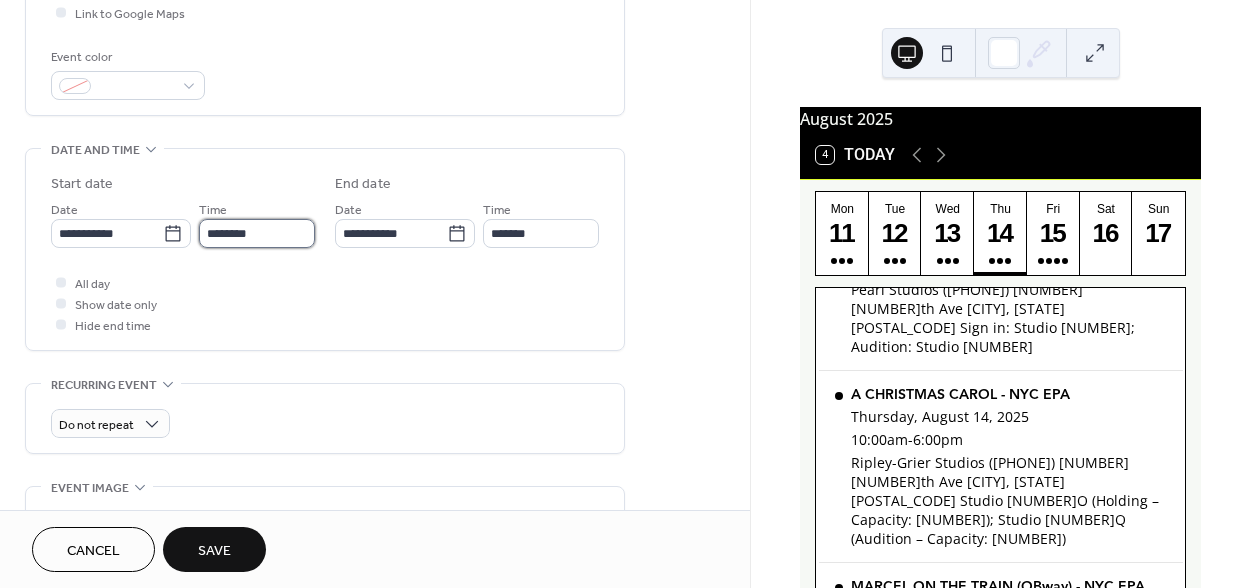 click on "********" at bounding box center (257, 233) 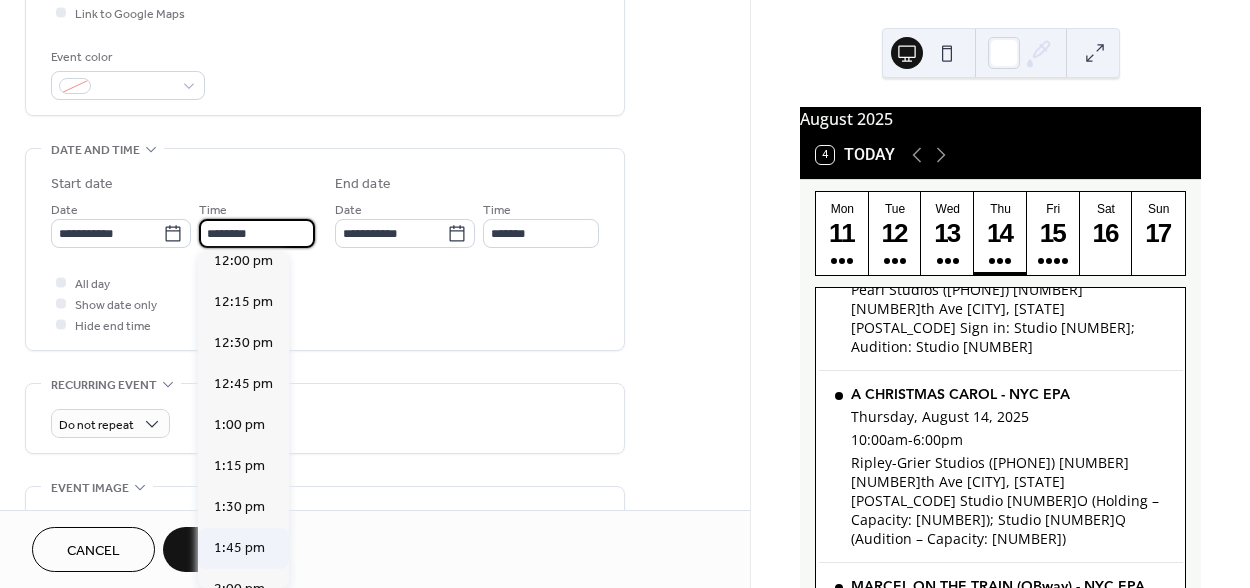 scroll, scrollTop: 2035, scrollLeft: 0, axis: vertical 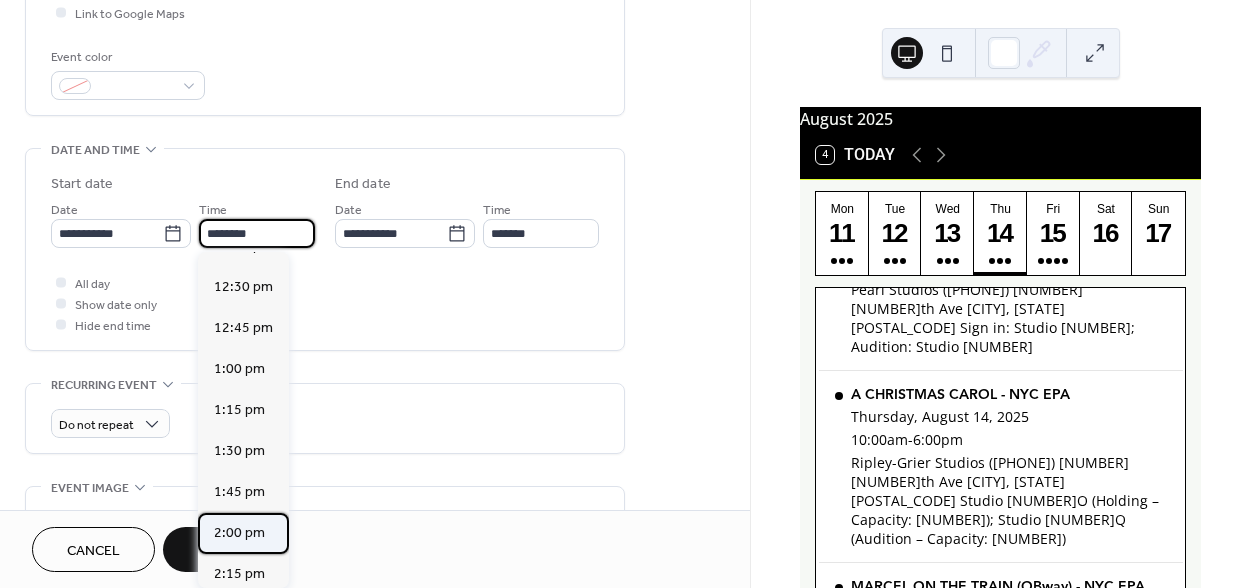 click on "2:00 pm" at bounding box center [239, 533] 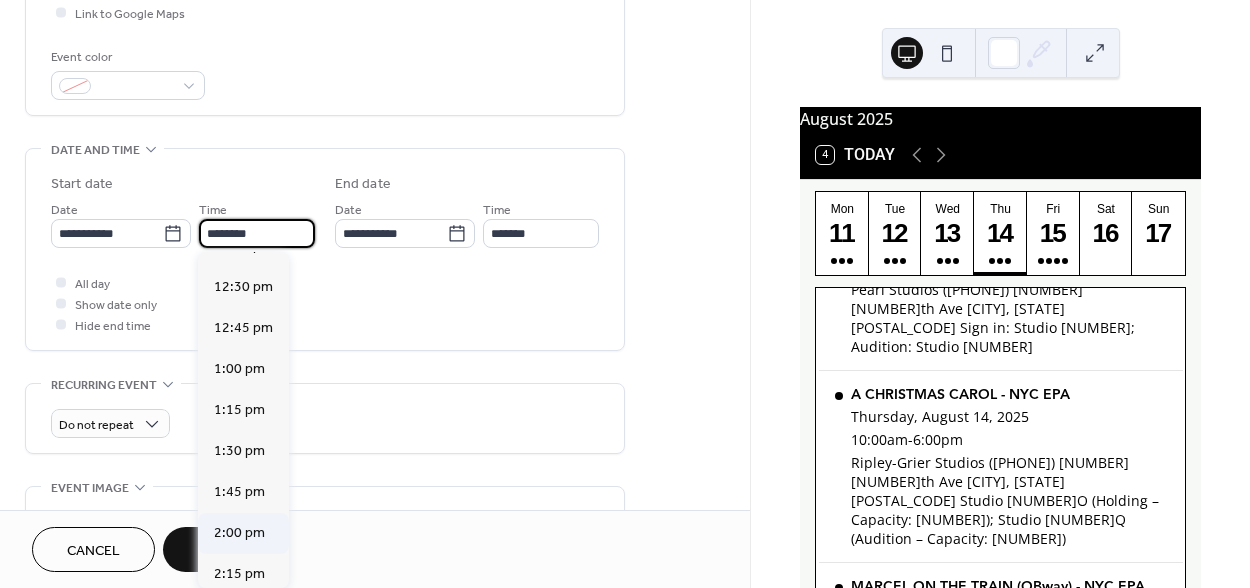 type on "*******" 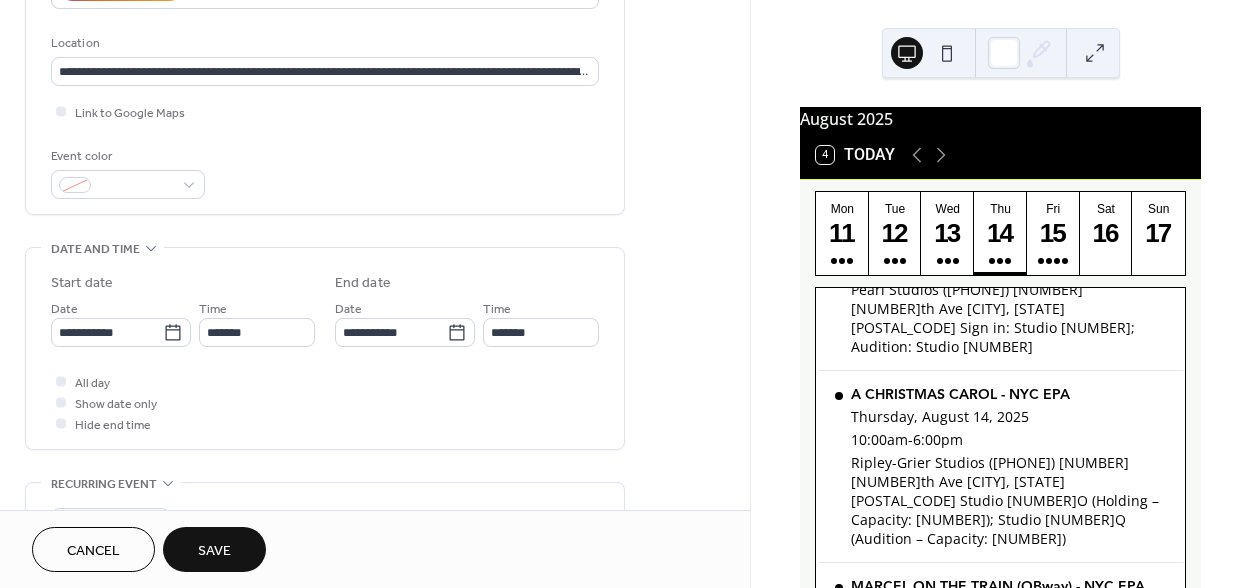 scroll, scrollTop: 391, scrollLeft: 0, axis: vertical 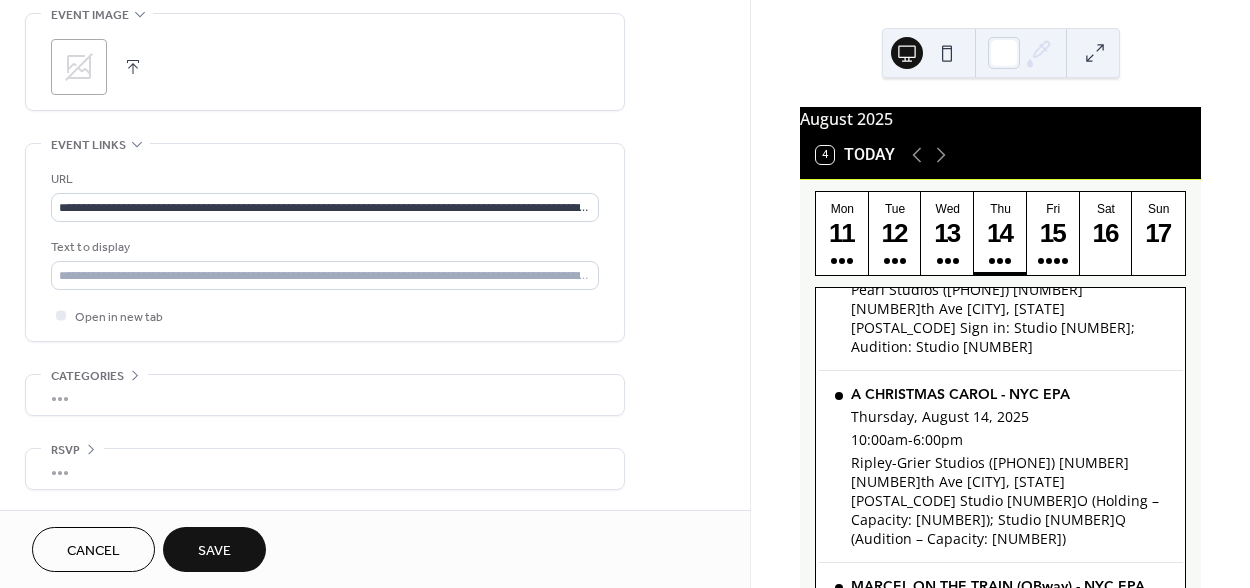 click on "Save" at bounding box center (214, 551) 